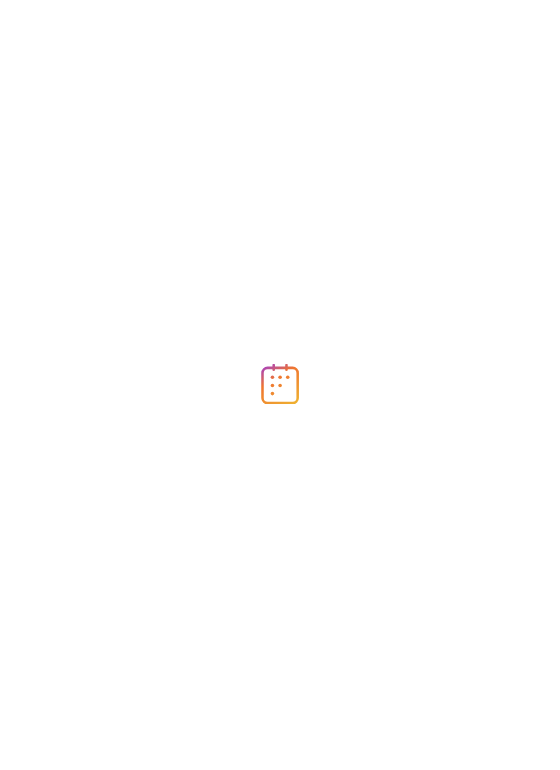 scroll, scrollTop: 0, scrollLeft: 0, axis: both 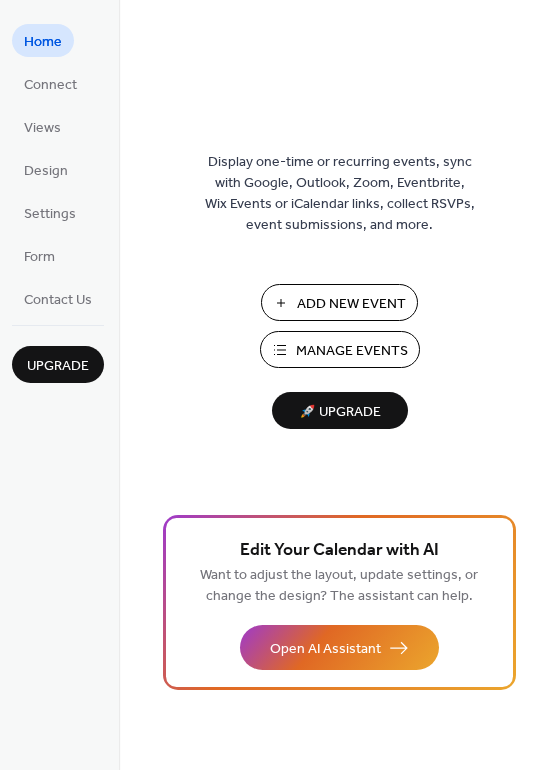 click on "Manage Events" at bounding box center [352, 351] 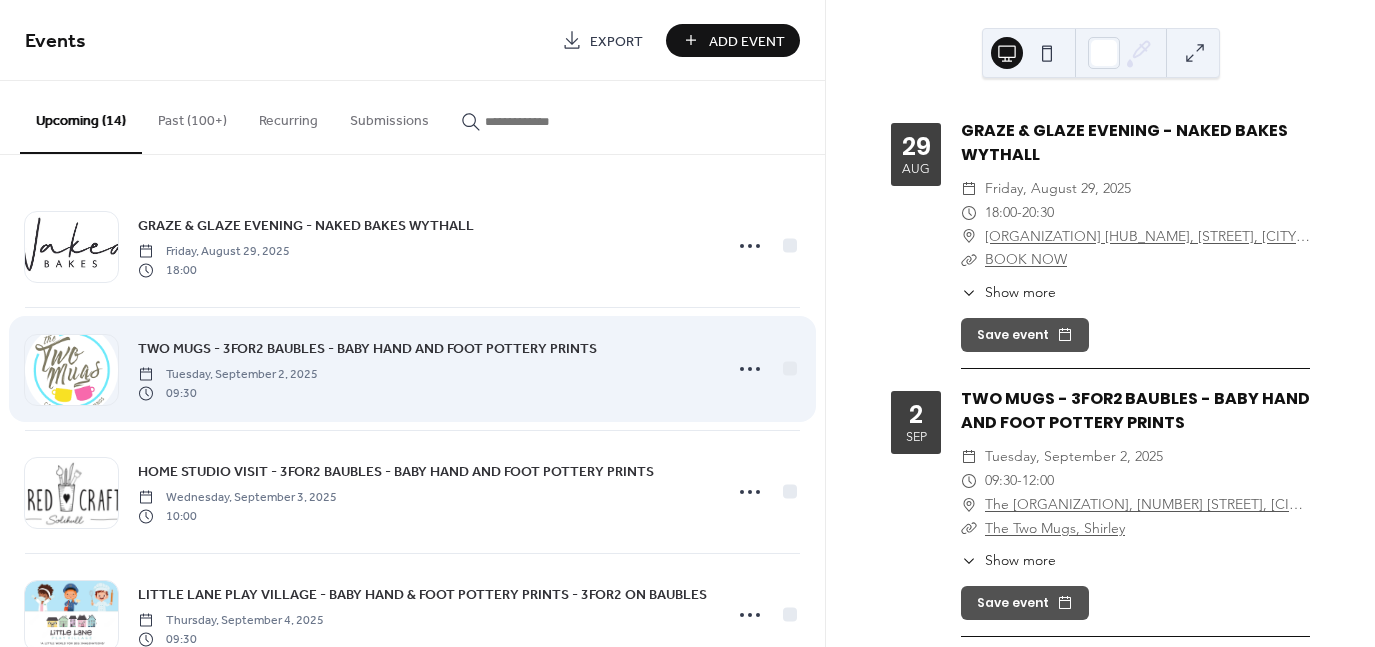 scroll, scrollTop: 0, scrollLeft: 0, axis: both 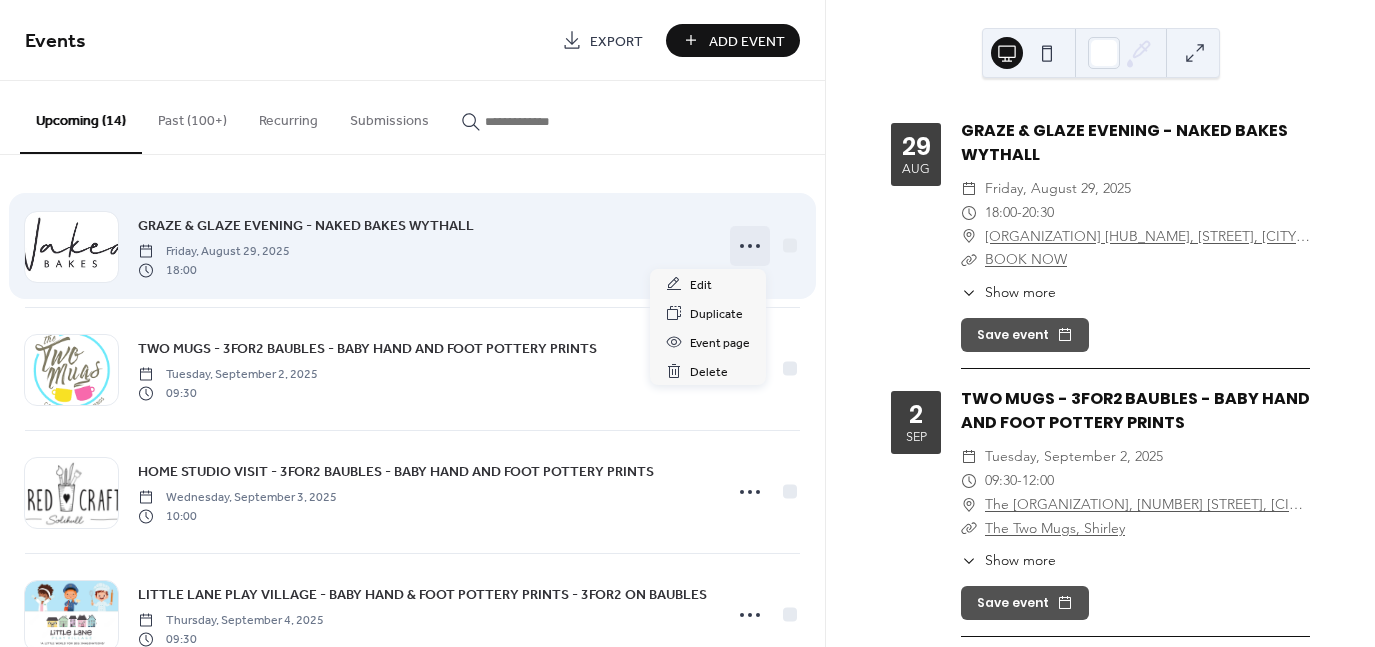 click 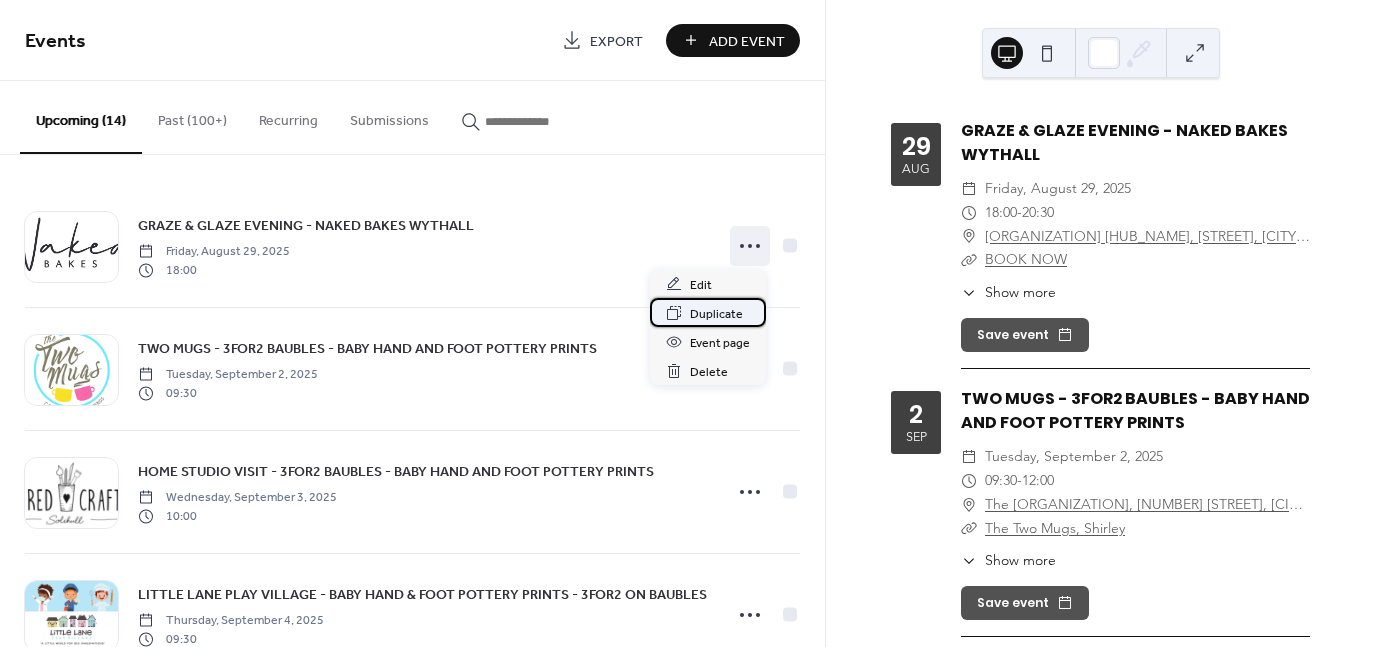 click on "Duplicate" at bounding box center (716, 314) 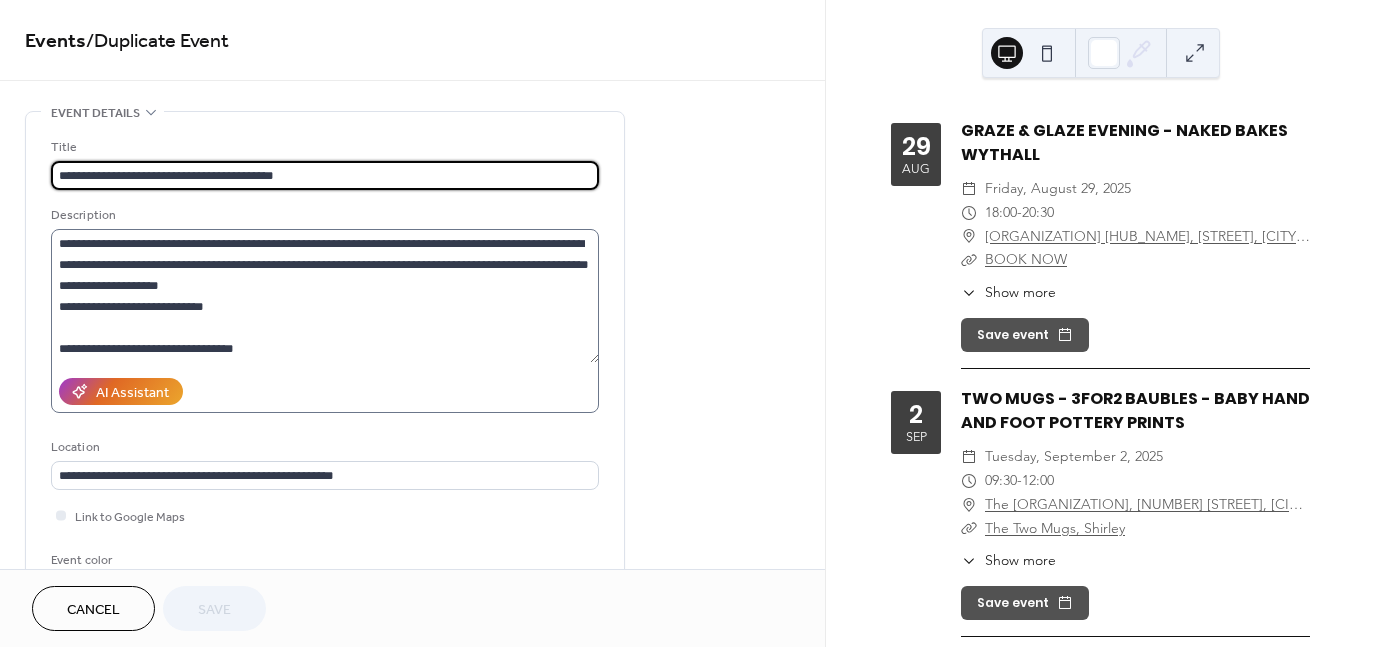 scroll, scrollTop: 125, scrollLeft: 0, axis: vertical 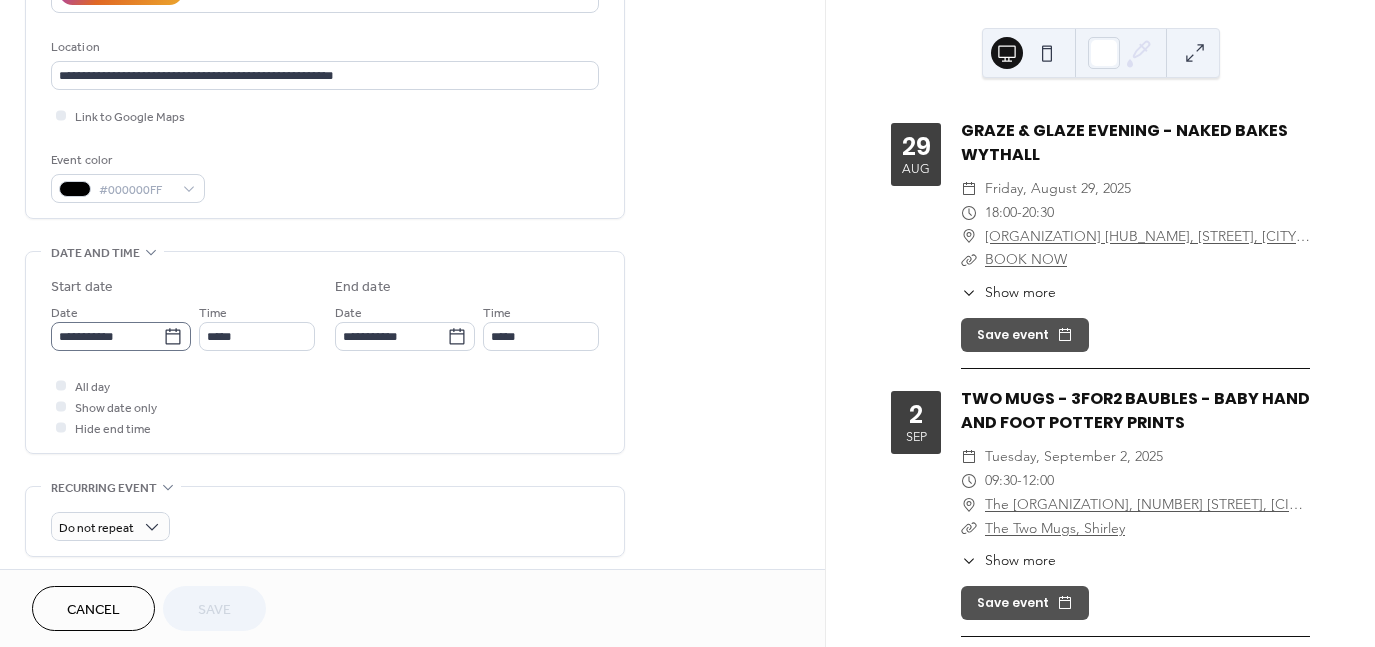 click 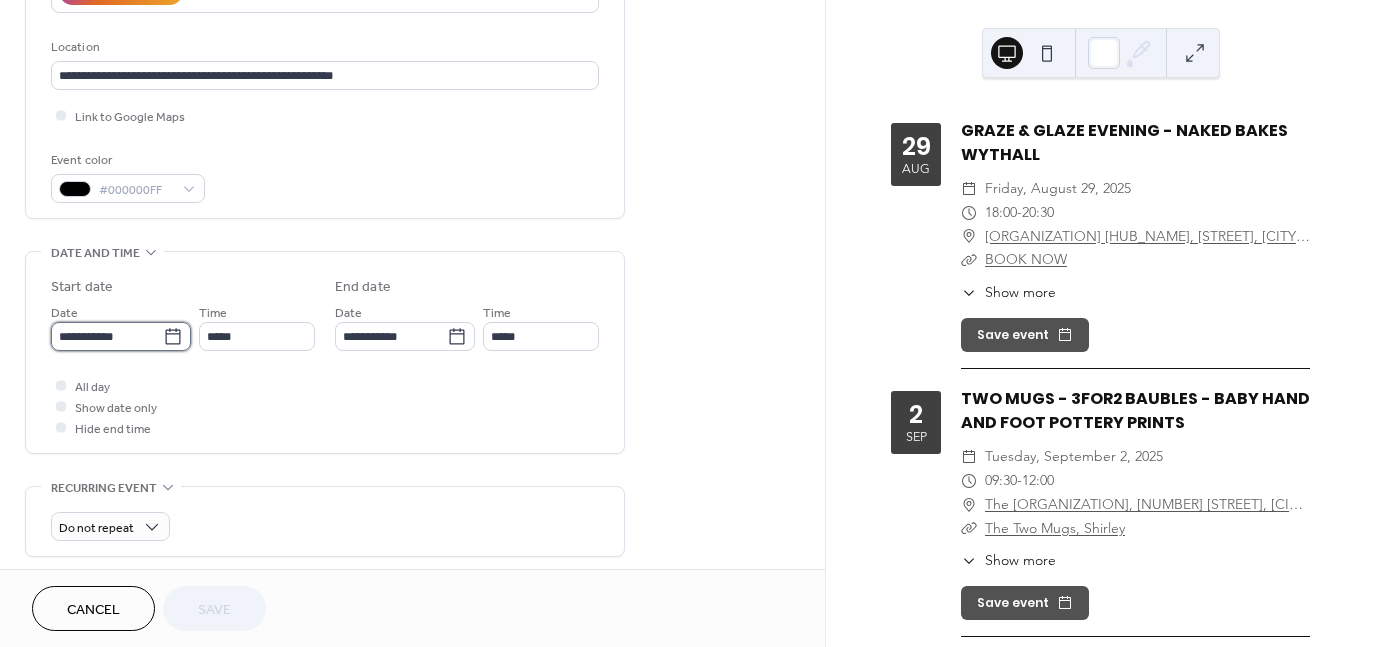 click on "**********" at bounding box center [107, 336] 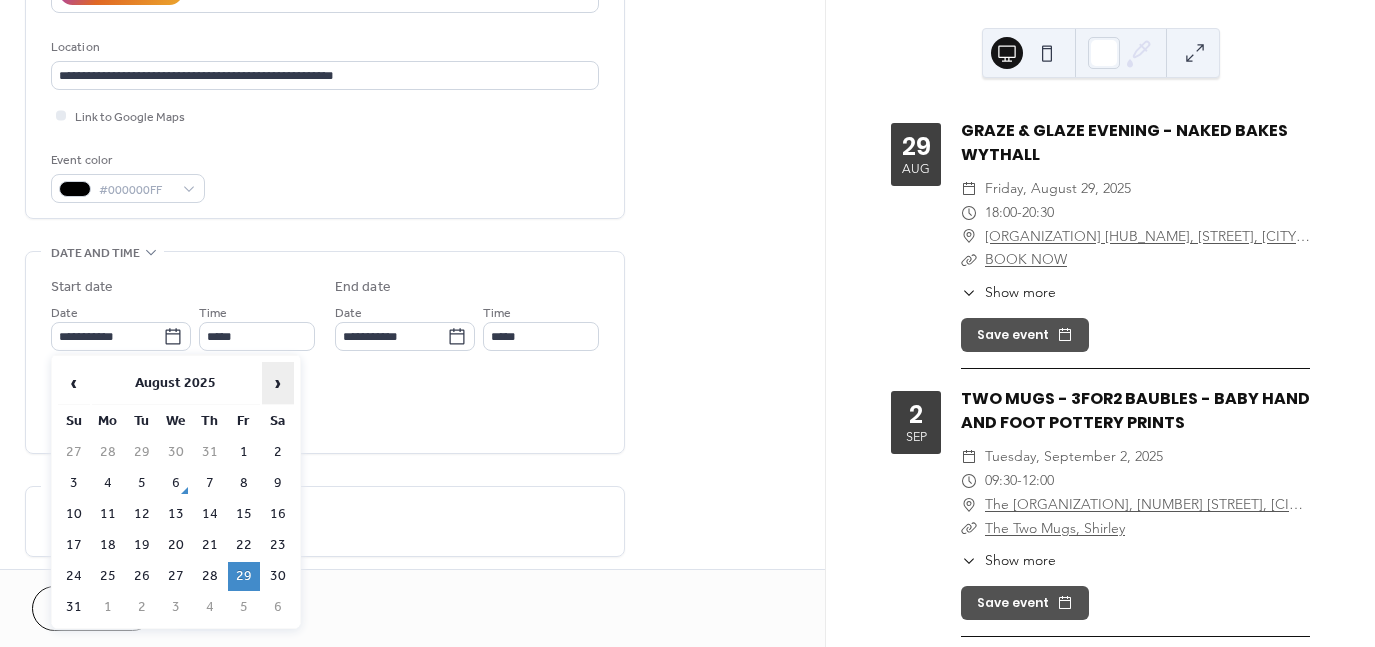 click on "›" at bounding box center [278, 383] 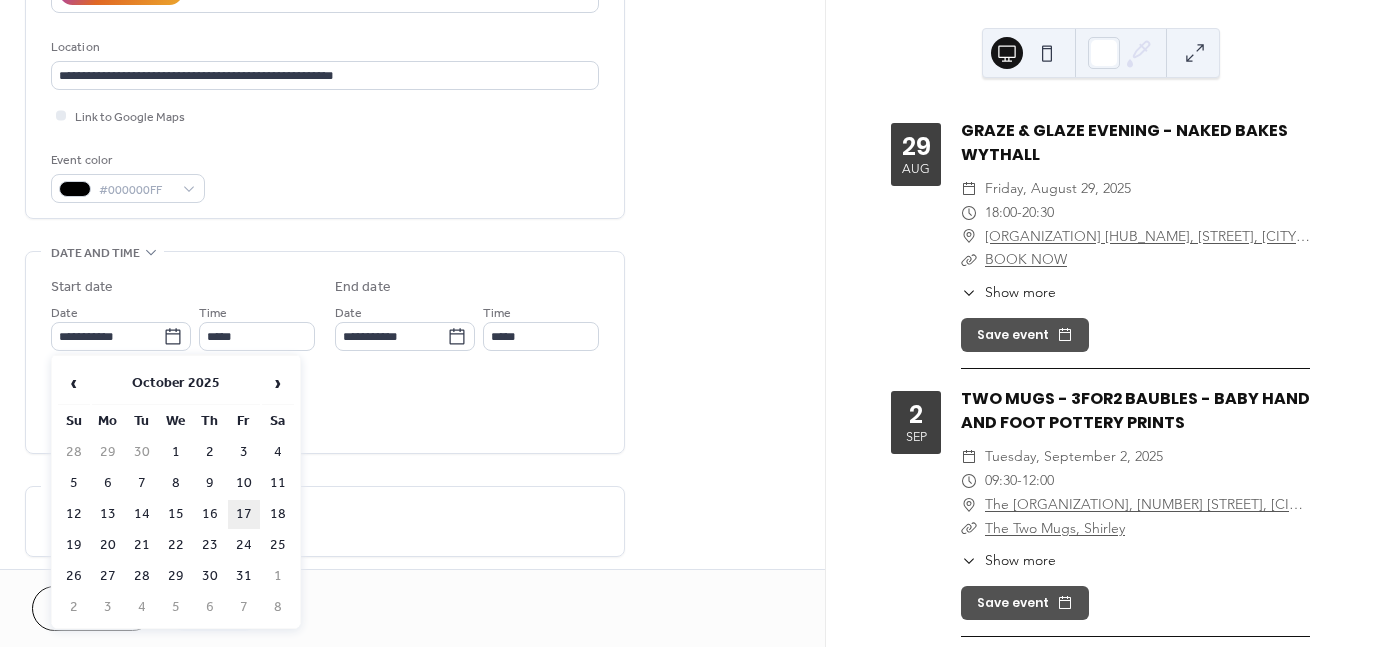 click on "17" at bounding box center [244, 514] 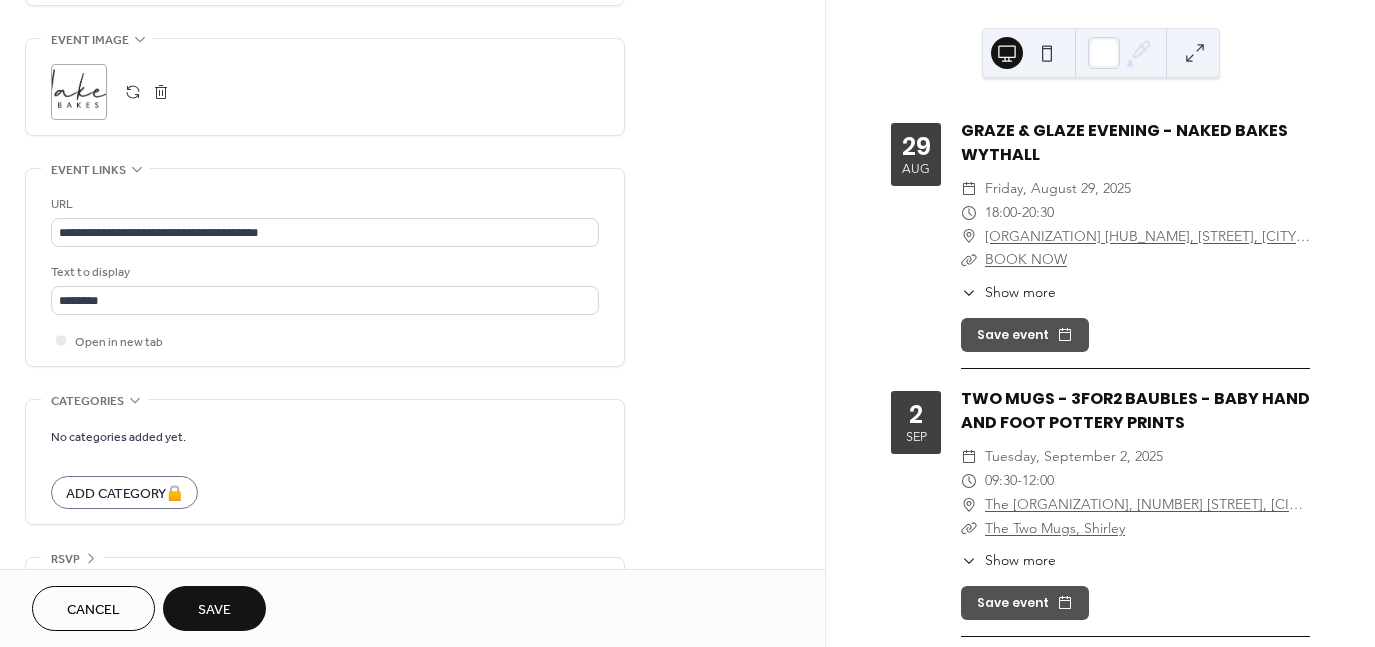 scroll, scrollTop: 998, scrollLeft: 0, axis: vertical 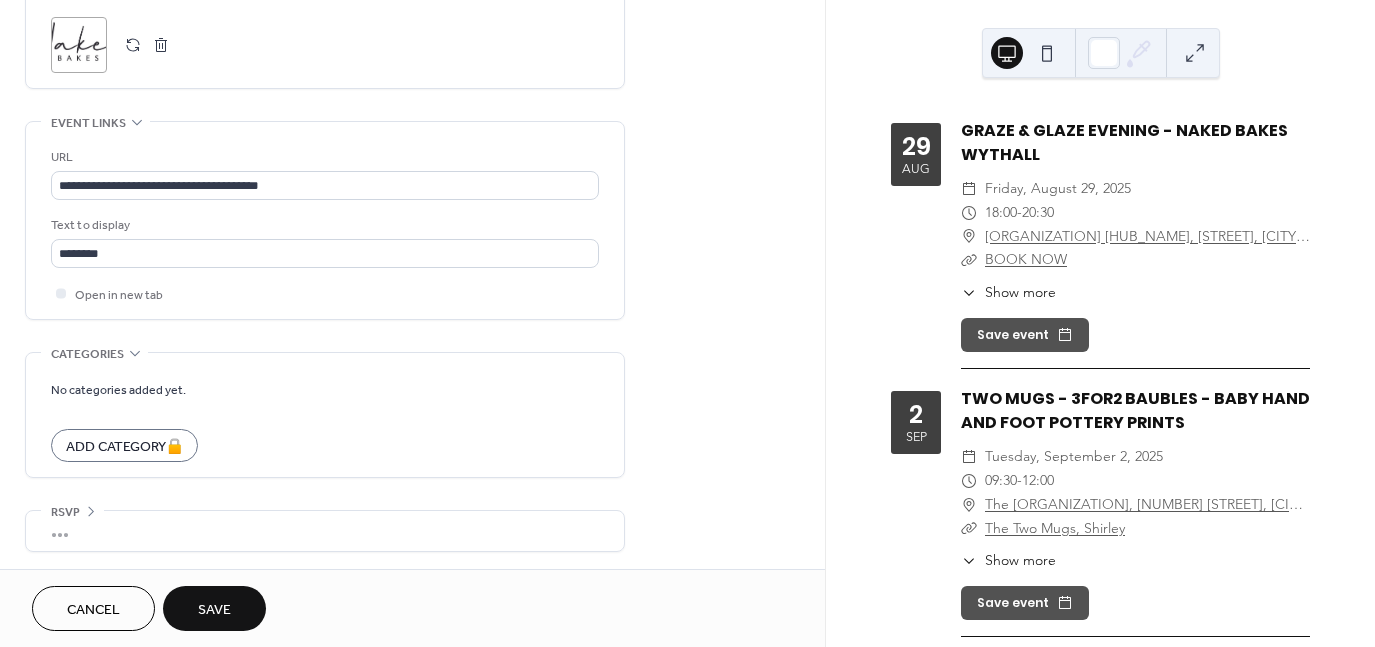 click on "Save" at bounding box center (214, 610) 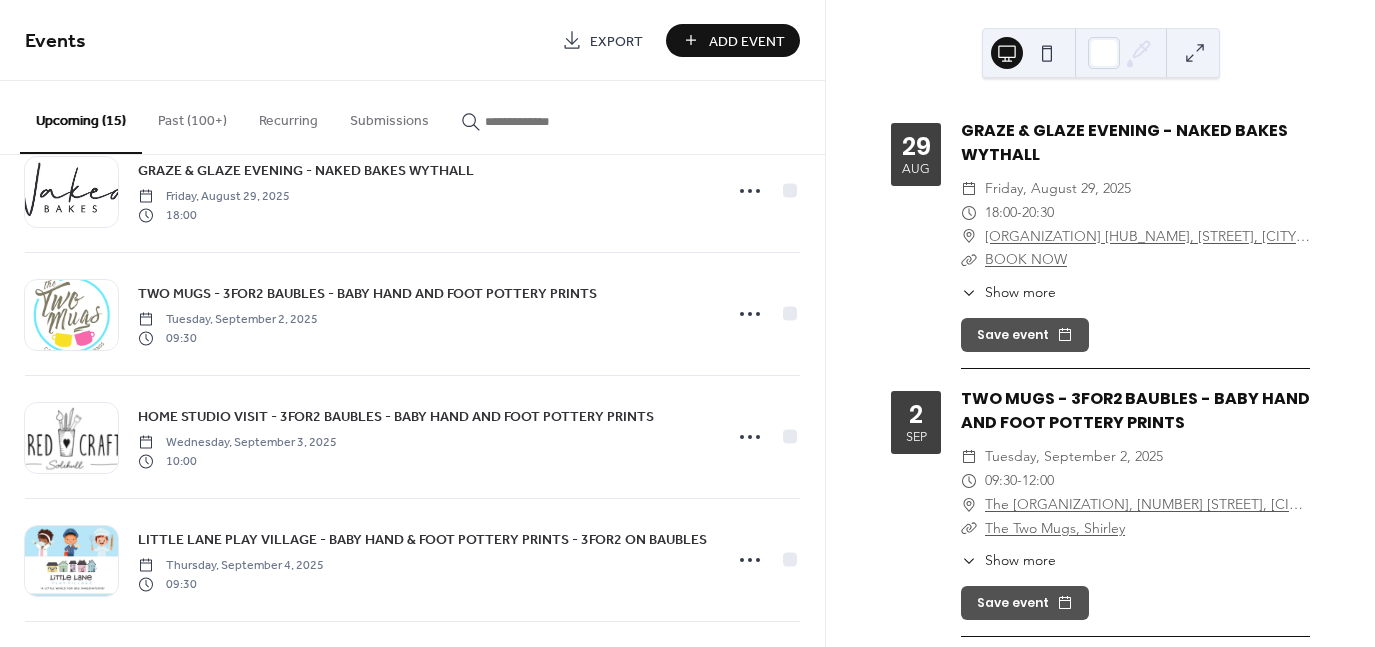 scroll, scrollTop: 0, scrollLeft: 0, axis: both 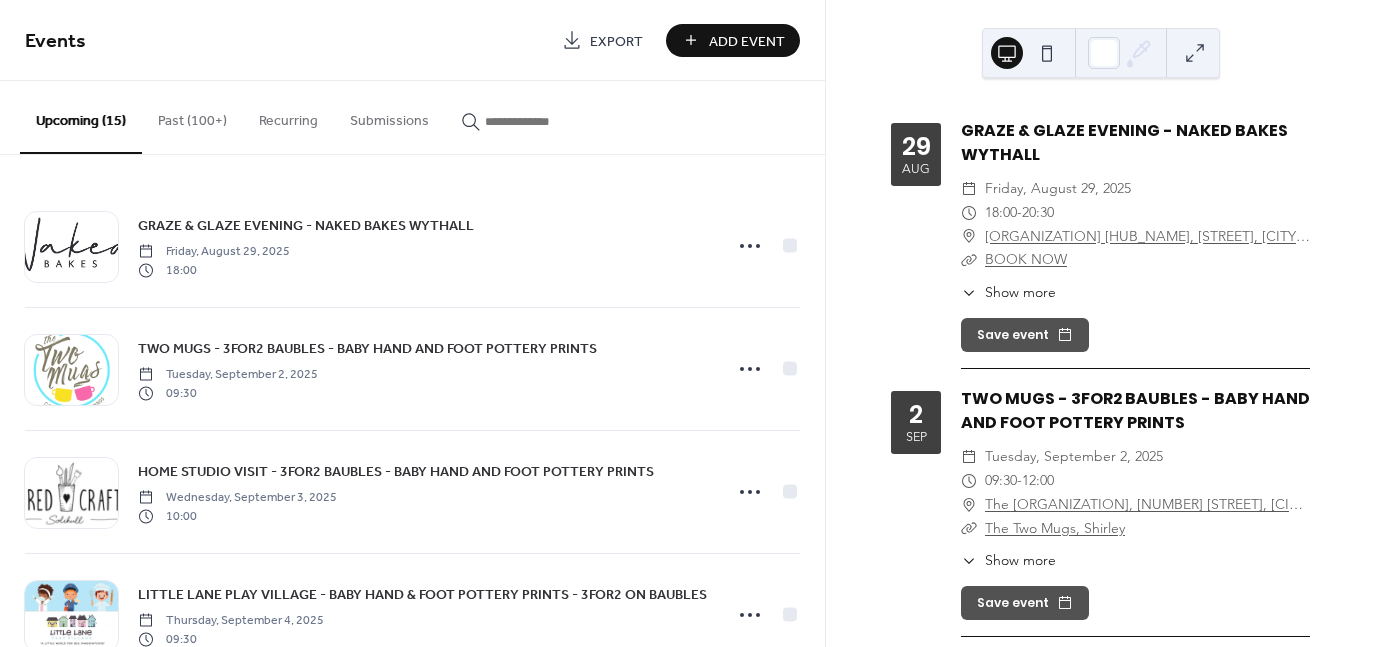 click at bounding box center [545, 121] 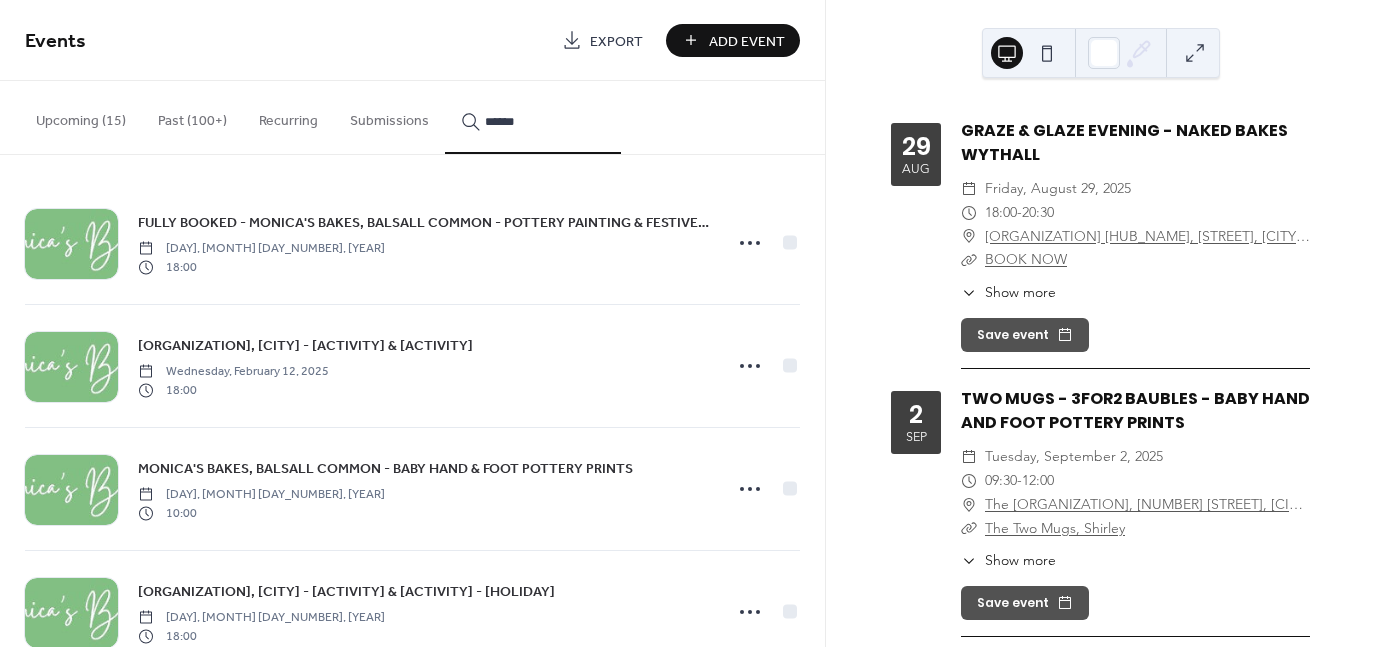 scroll, scrollTop: 0, scrollLeft: 0, axis: both 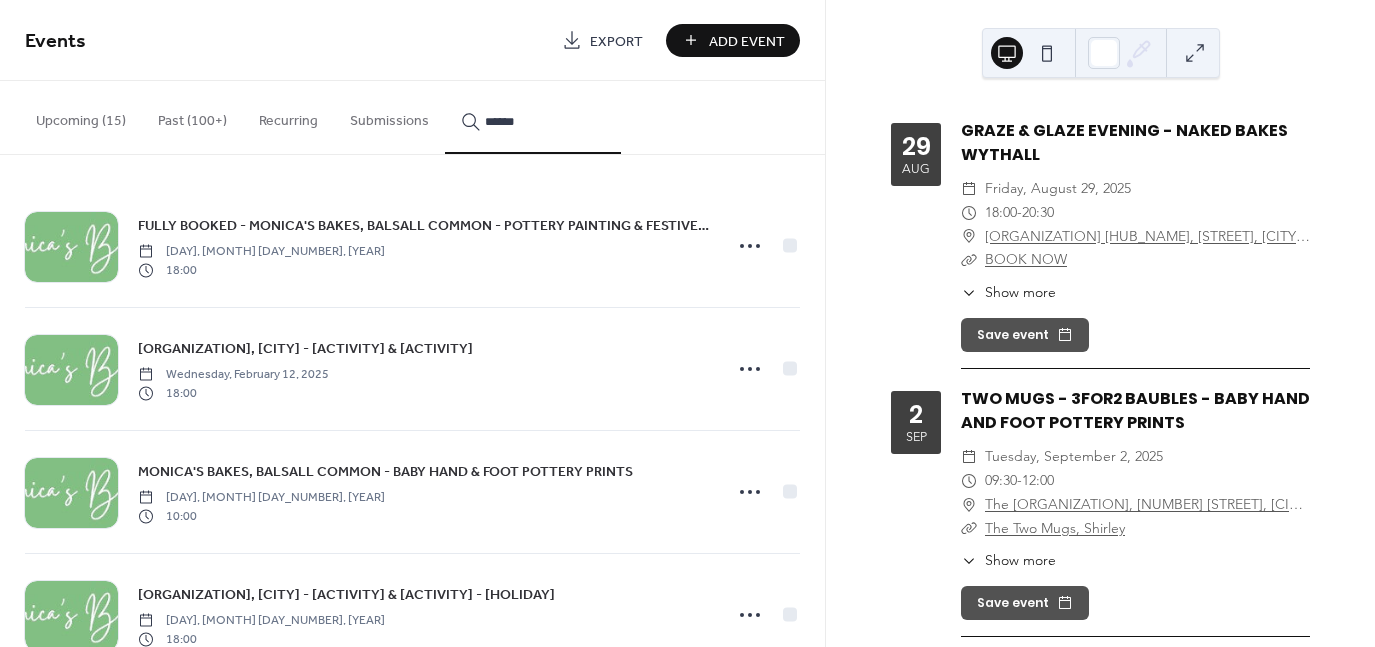 type on "******" 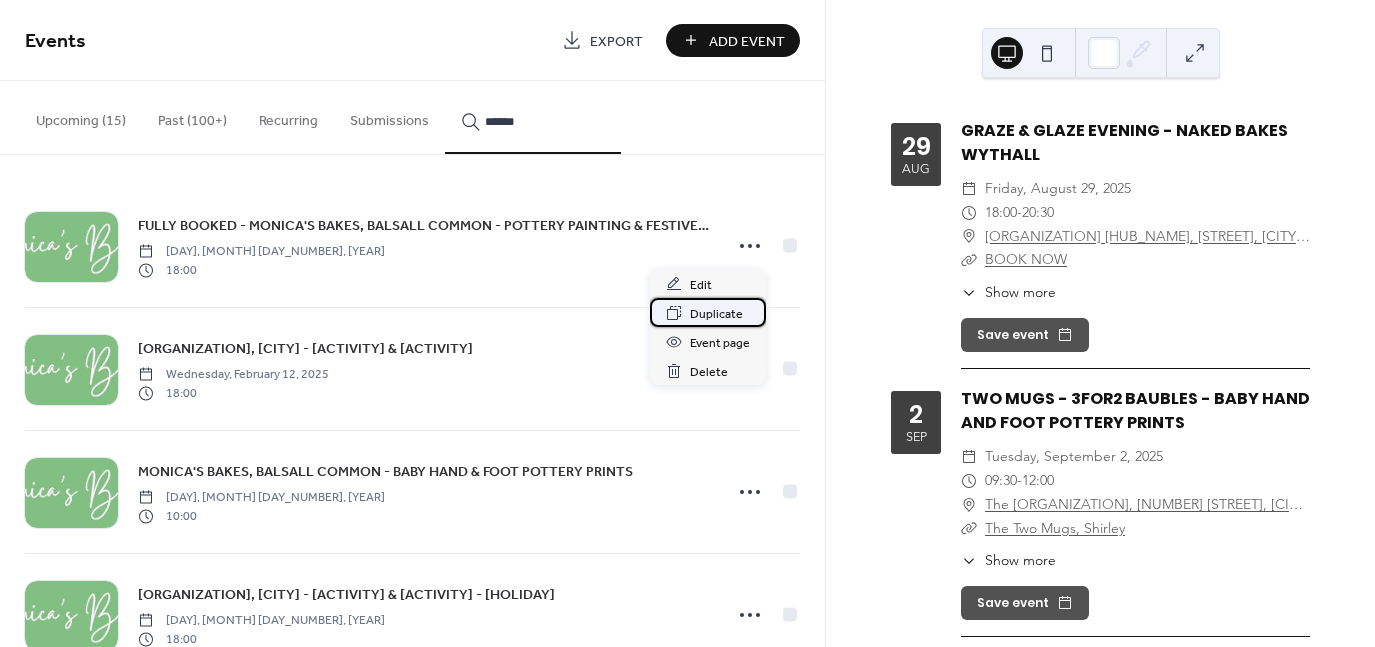 click on "Duplicate" at bounding box center (716, 314) 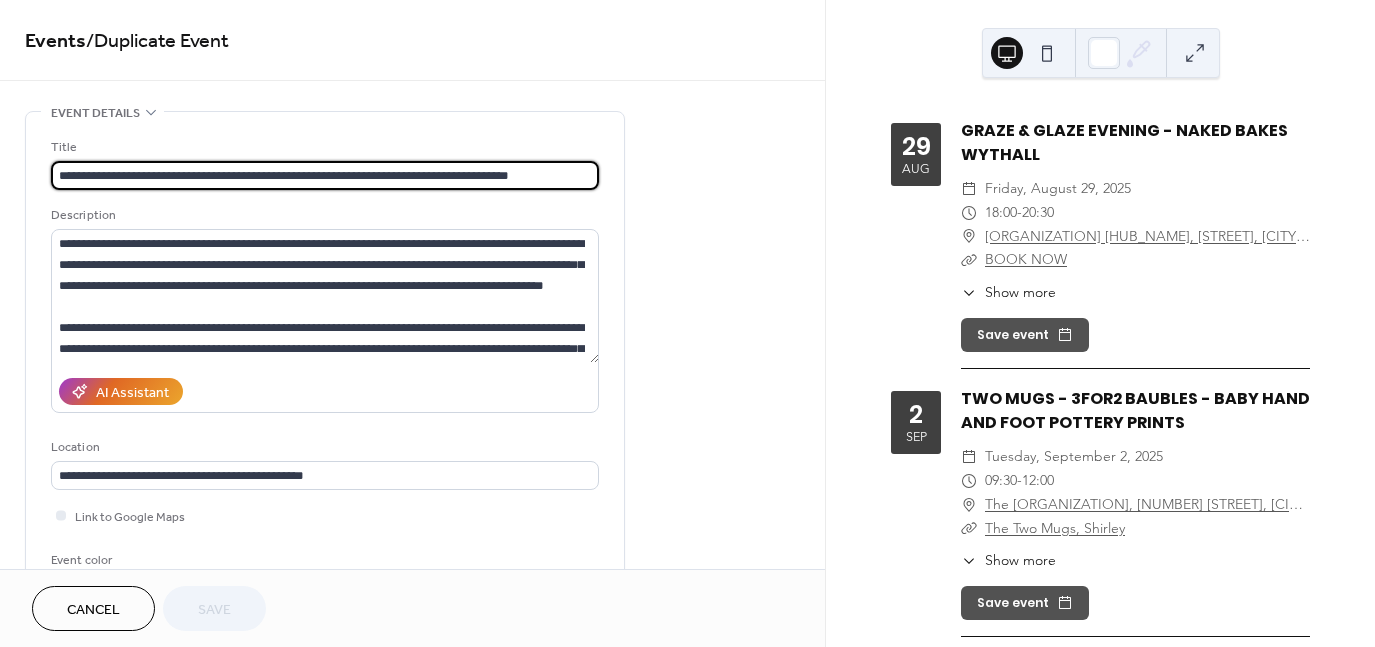 scroll, scrollTop: 0, scrollLeft: 52, axis: horizontal 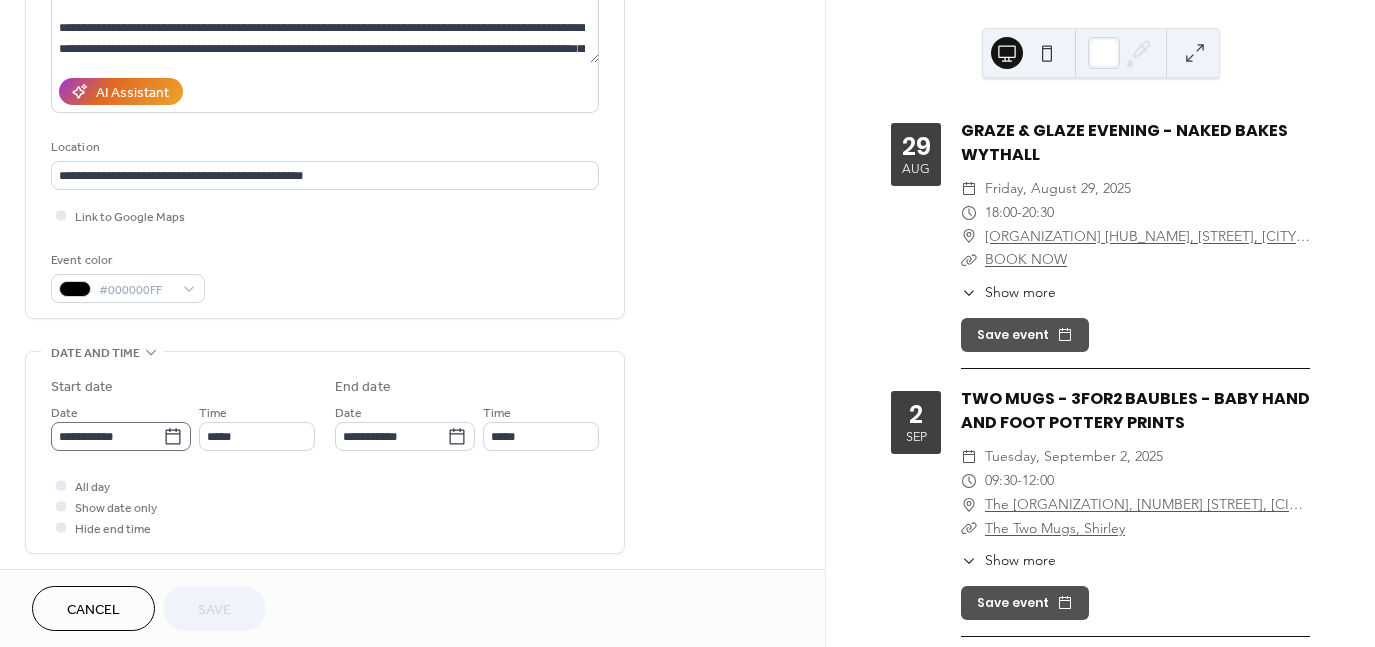 click 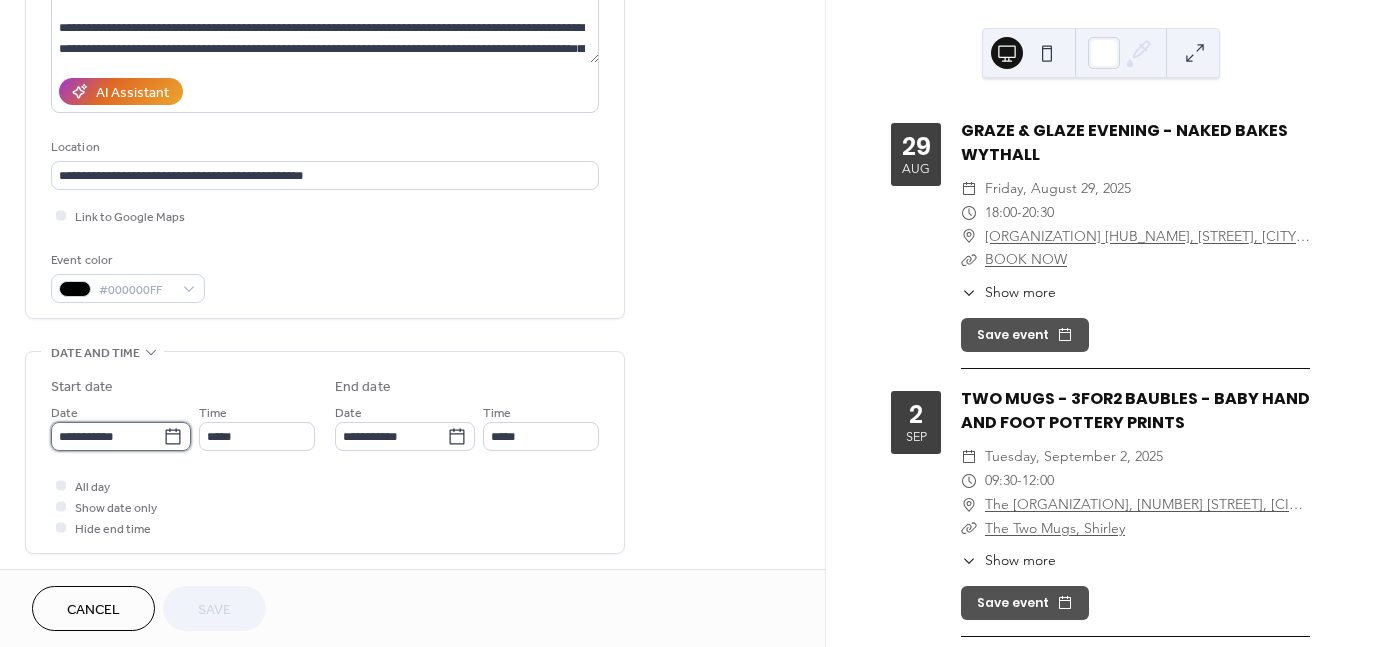click on "**********" at bounding box center (107, 436) 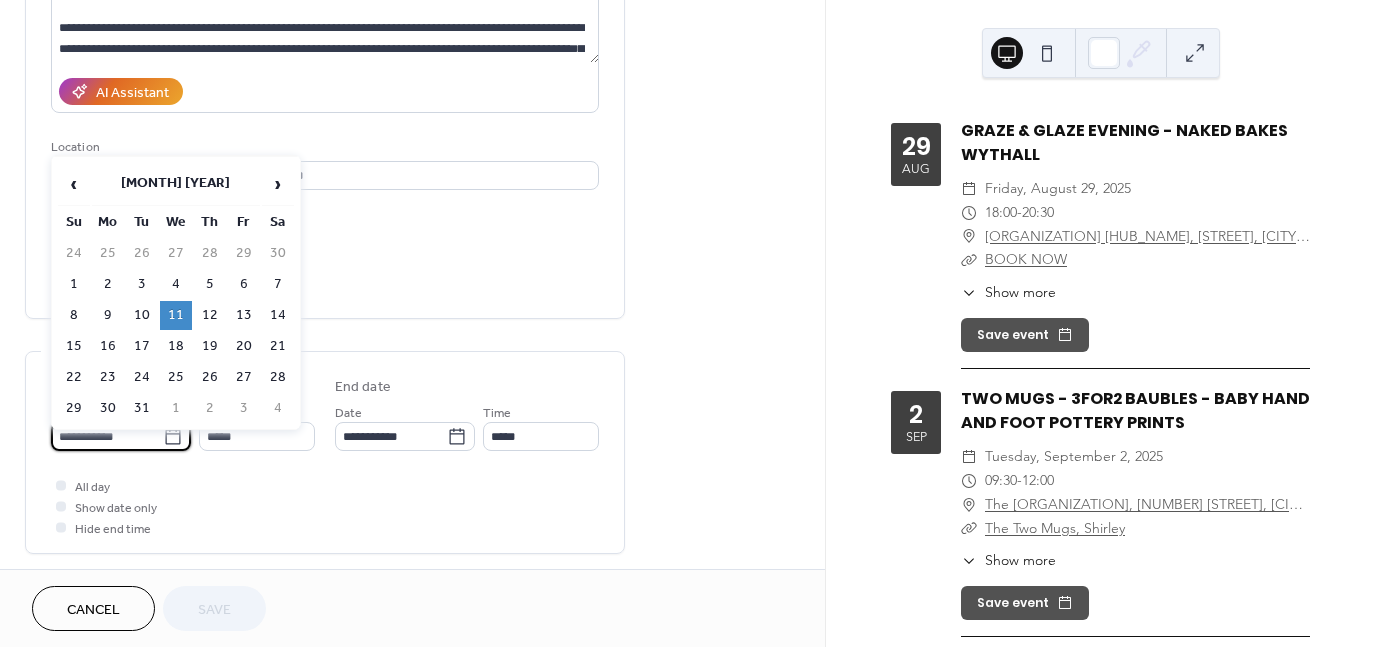 scroll, scrollTop: 0, scrollLeft: 0, axis: both 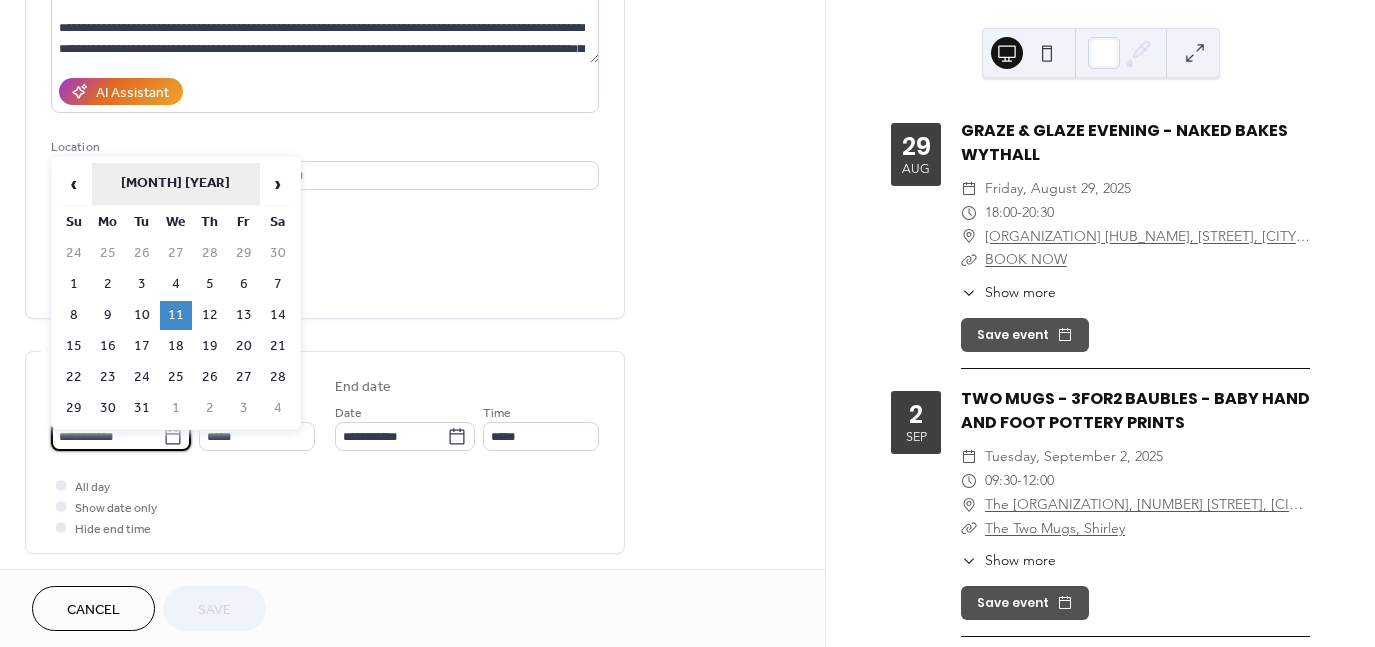 click on "[MONTH] [YEAR]" at bounding box center (176, 184) 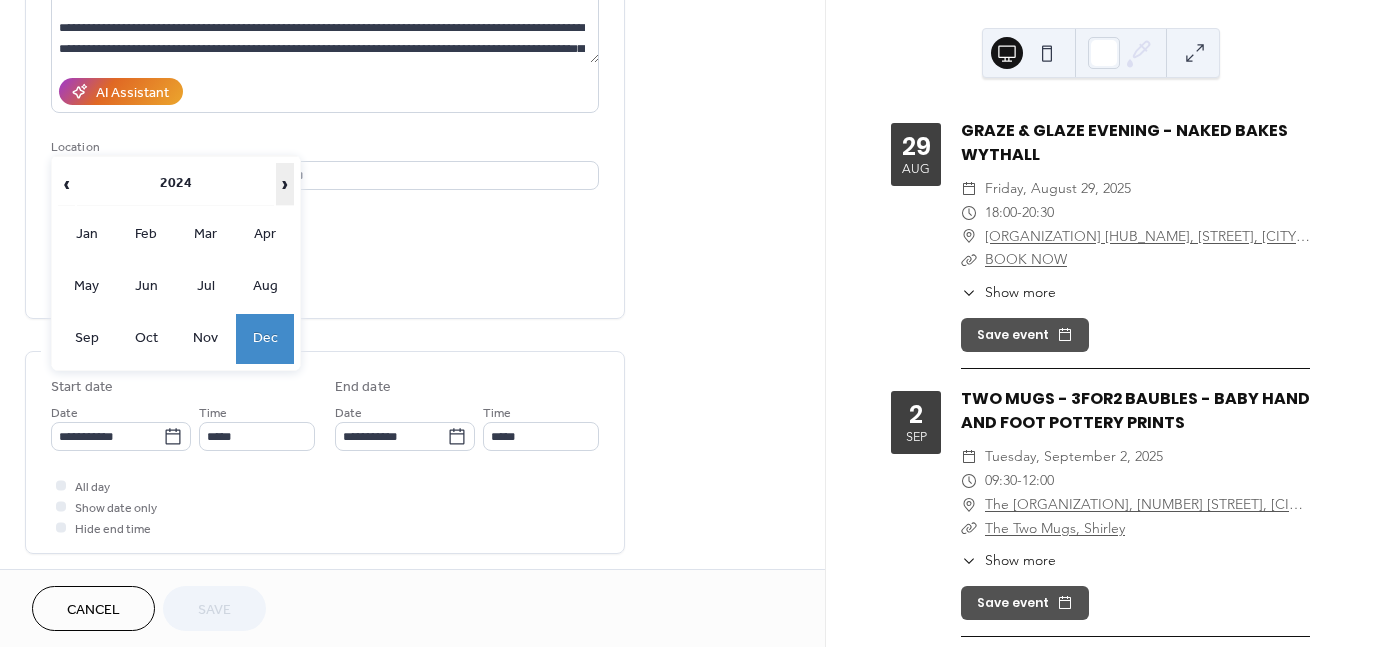 click on "›" at bounding box center (285, 184) 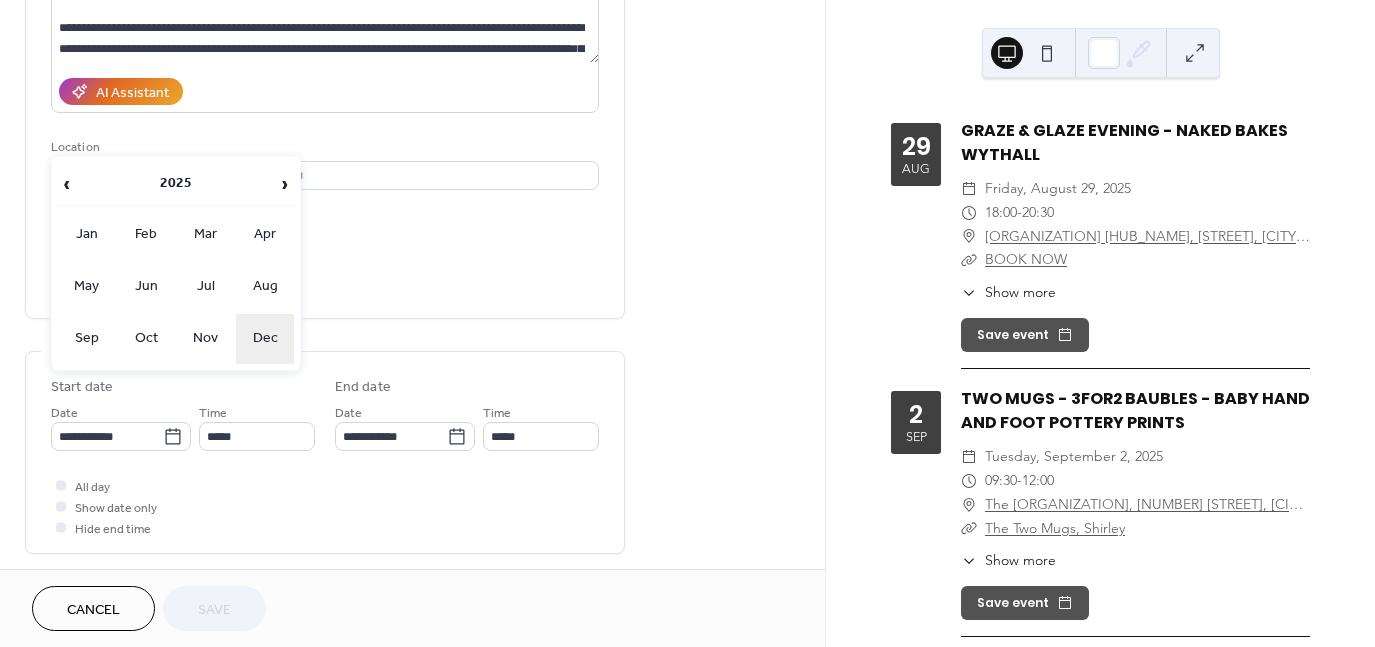 click on "Dec" at bounding box center (265, 339) 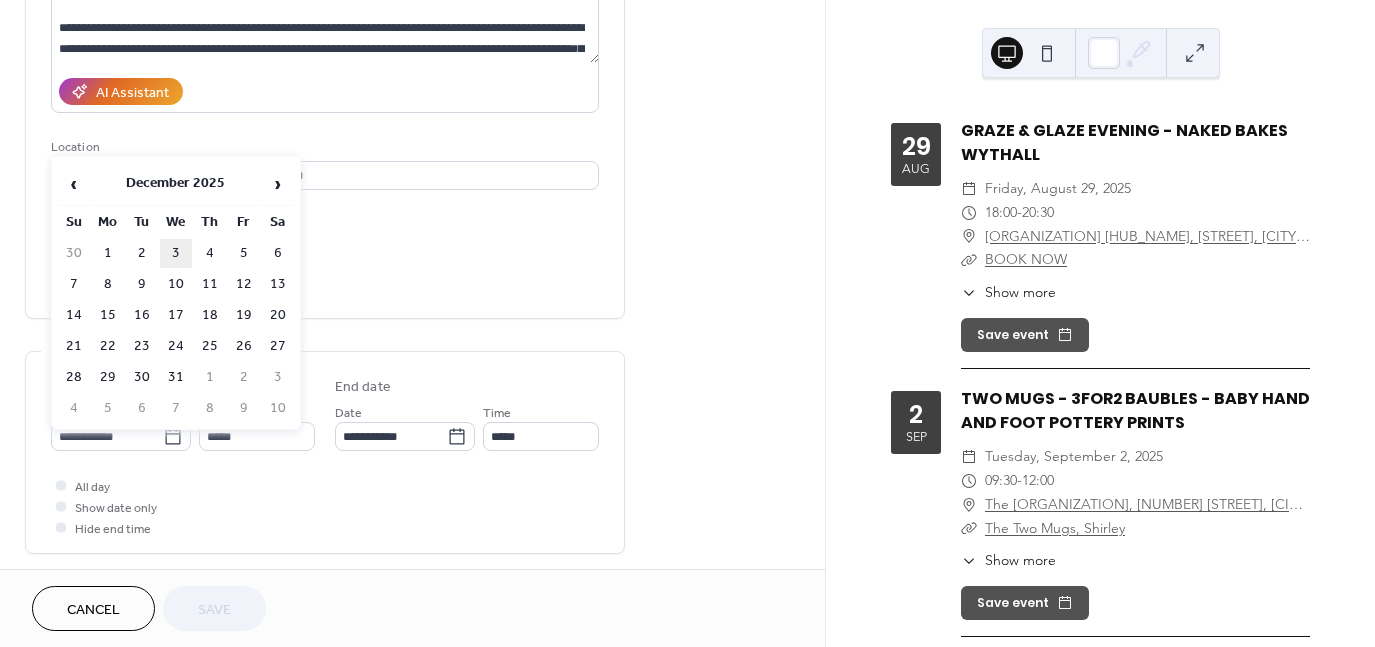 click on "3" at bounding box center (176, 253) 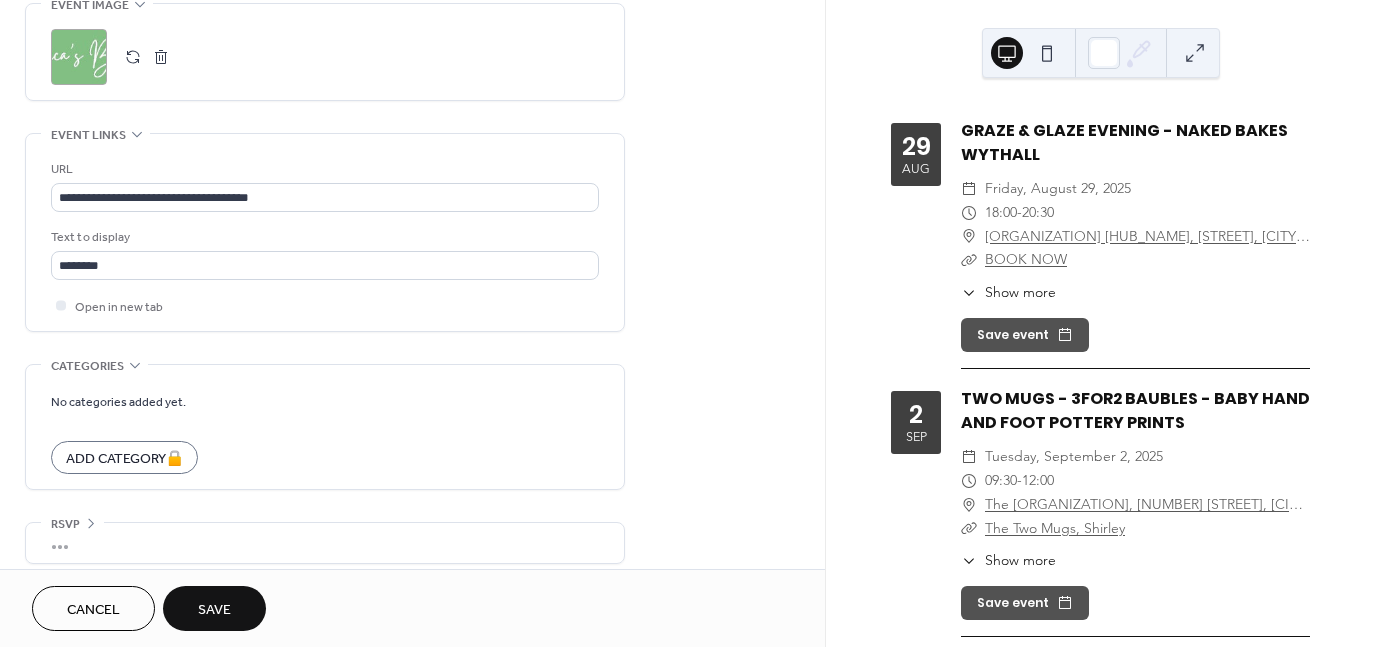 scroll, scrollTop: 998, scrollLeft: 0, axis: vertical 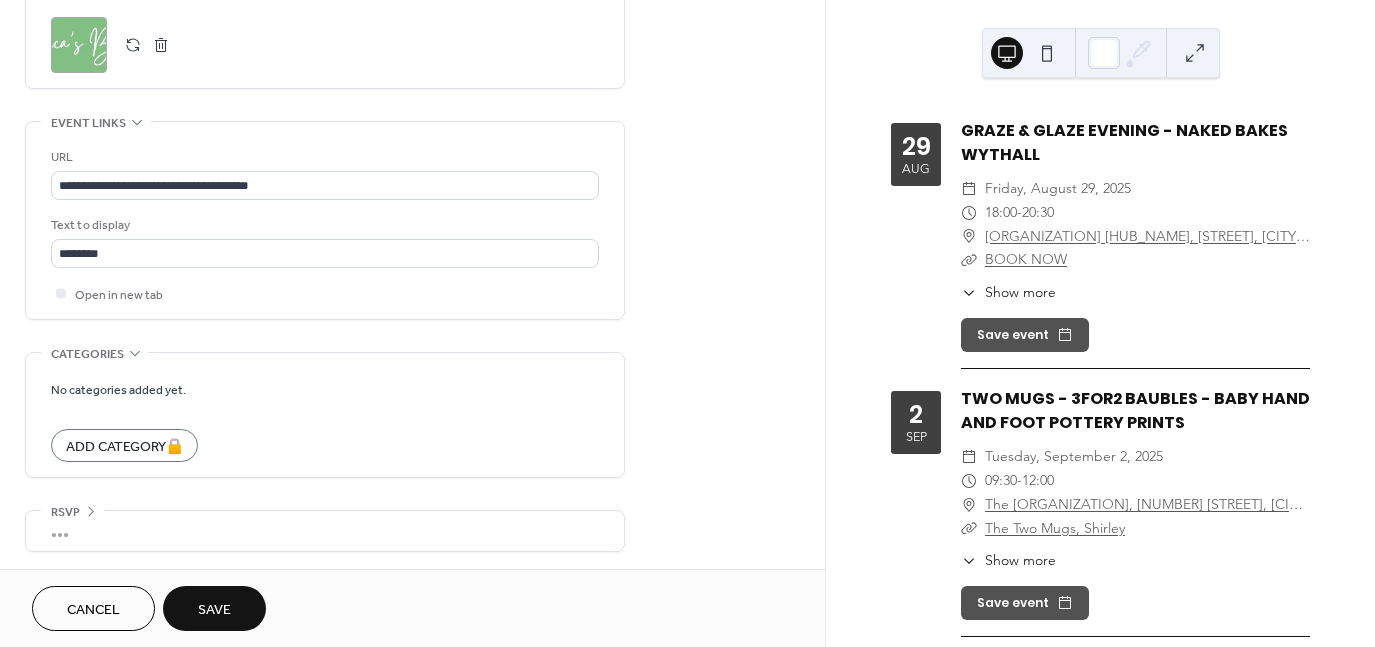 click on "Save" at bounding box center [214, 610] 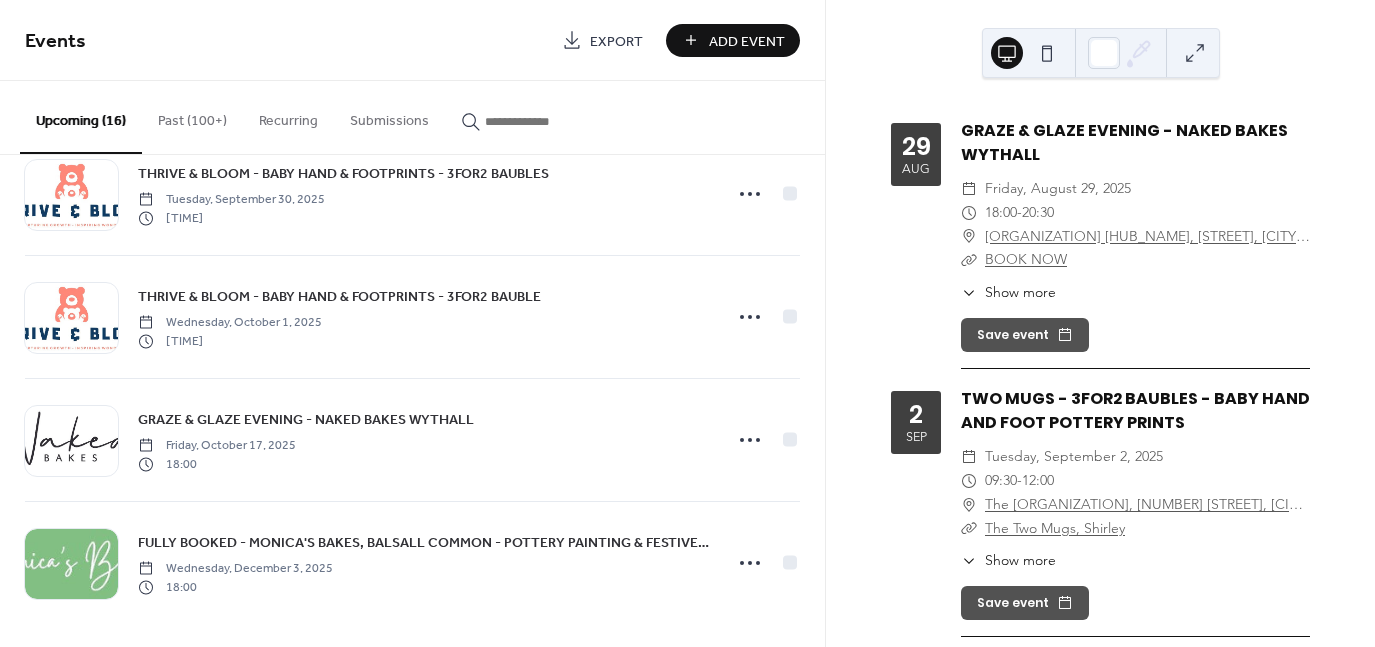 scroll, scrollTop: 1531, scrollLeft: 0, axis: vertical 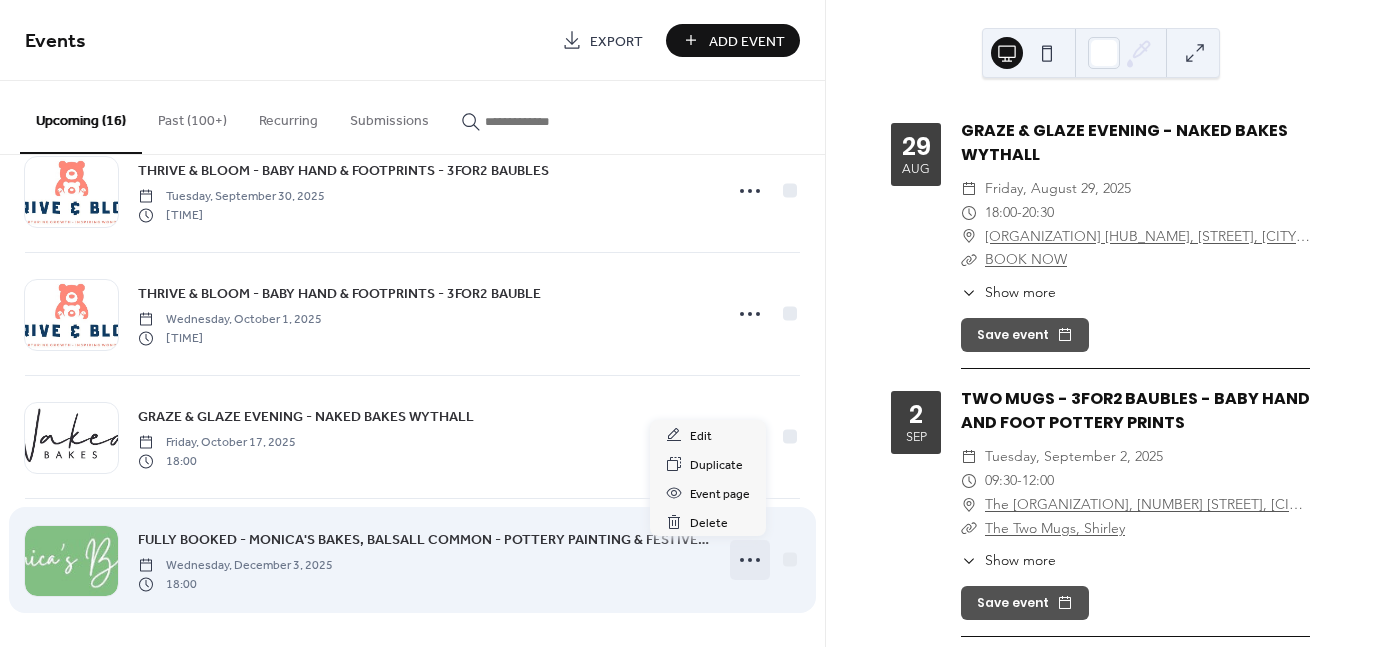 click 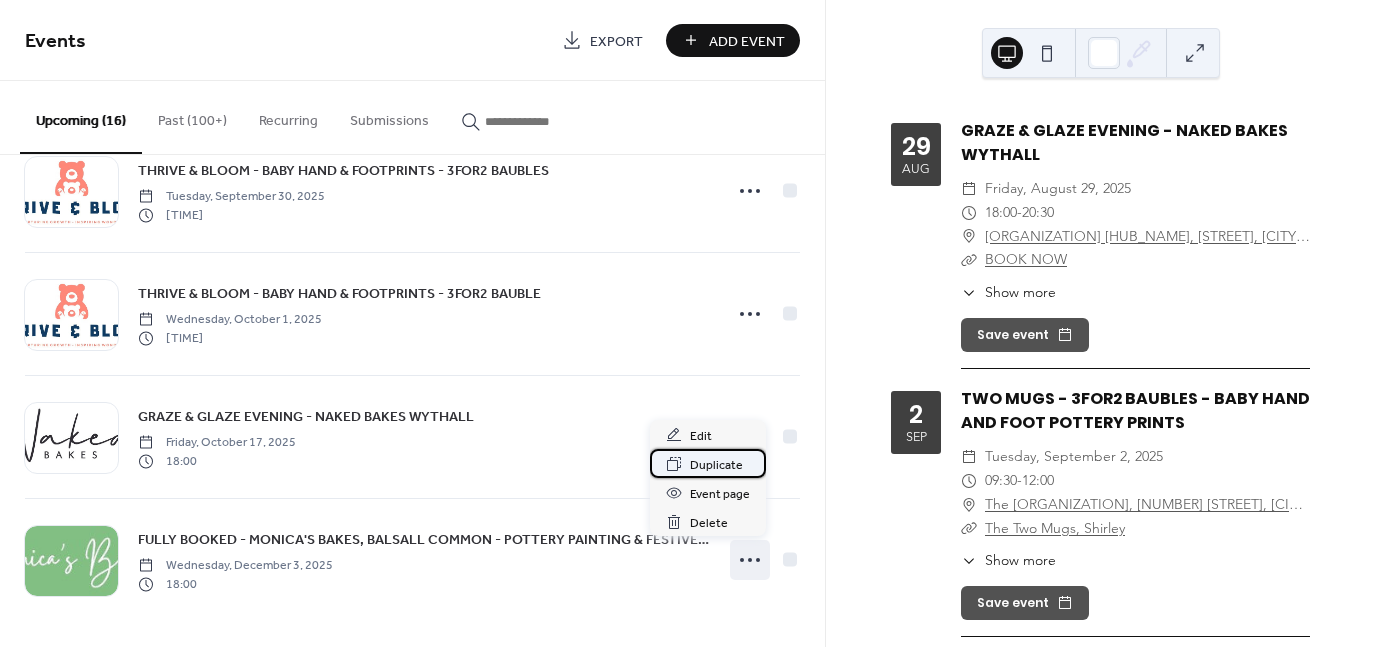 click on "Duplicate" at bounding box center (716, 465) 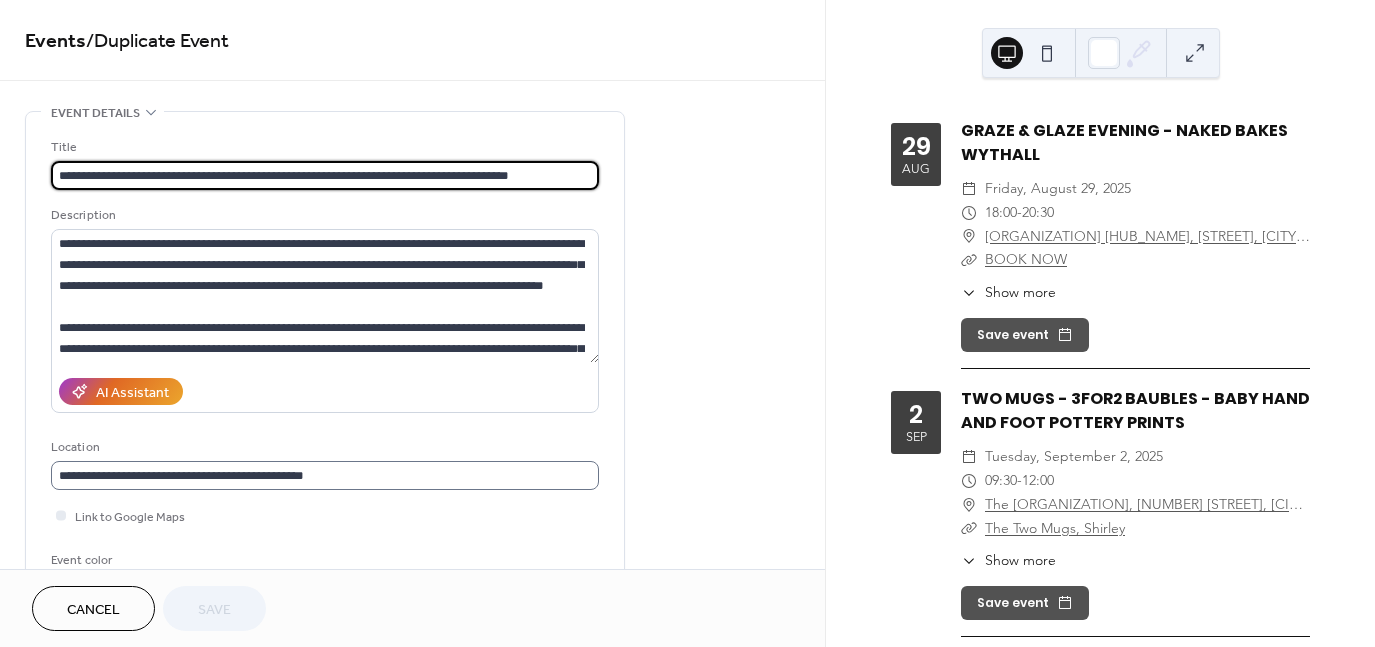scroll, scrollTop: 0, scrollLeft: 52, axis: horizontal 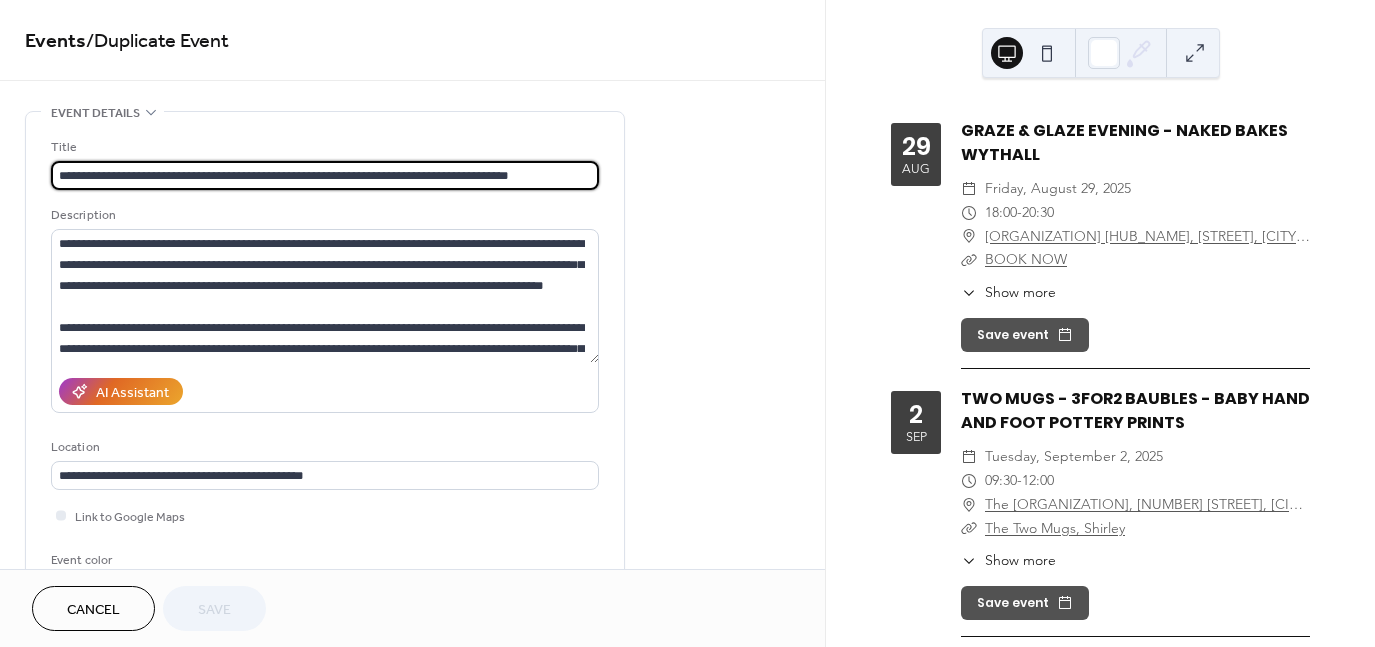 drag, startPoint x: 306, startPoint y: 175, endPoint x: 196, endPoint y: 164, distance: 110.54863 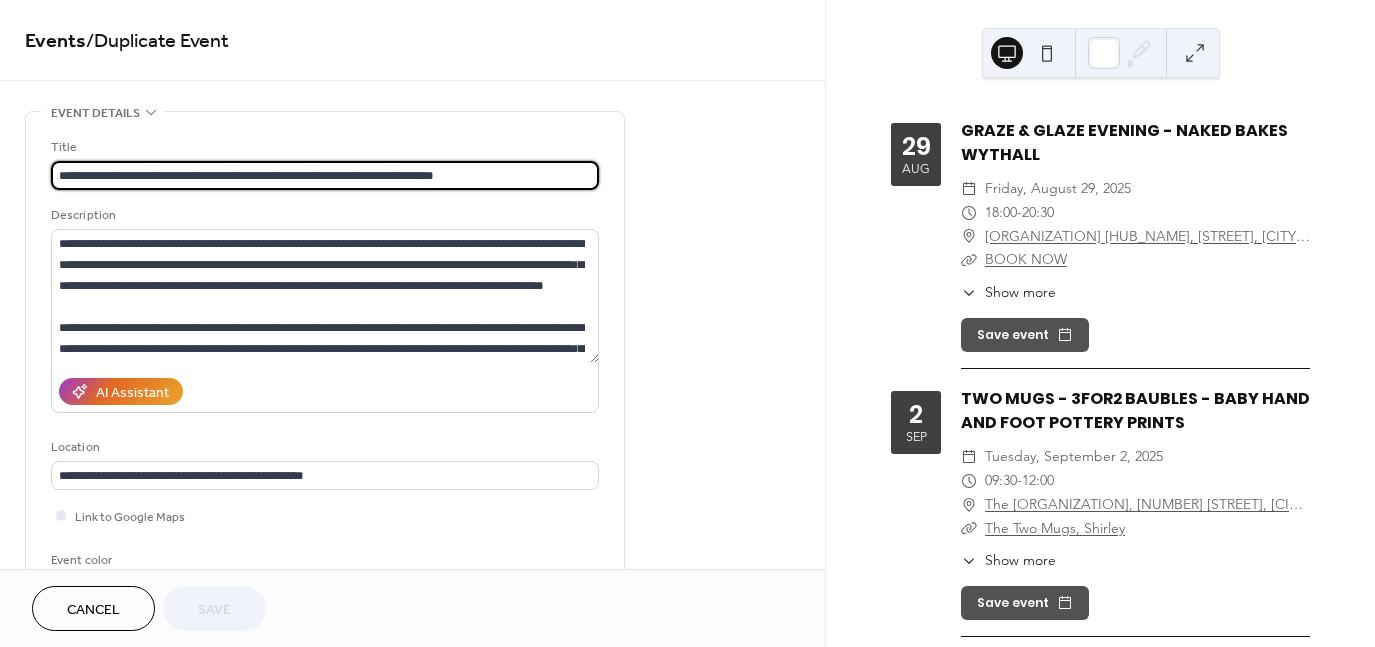scroll, scrollTop: 0, scrollLeft: 0, axis: both 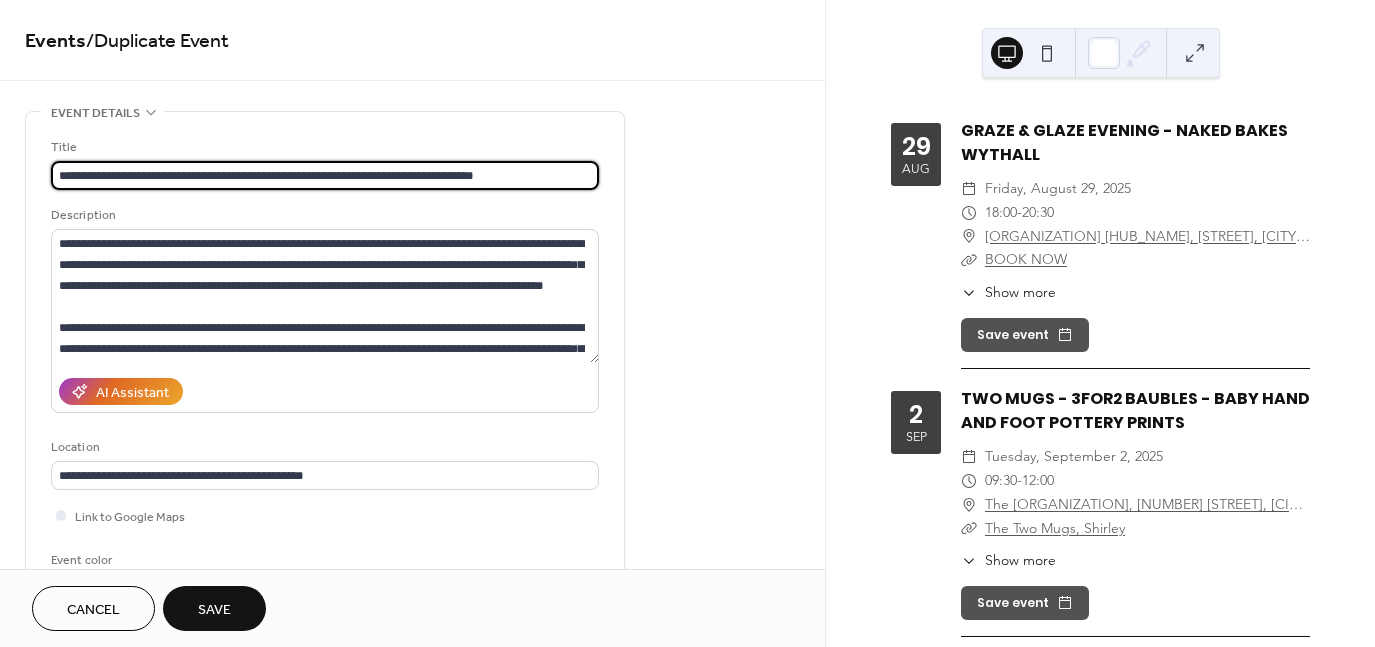 drag, startPoint x: 154, startPoint y: 174, endPoint x: -80, endPoint y: 147, distance: 235.55254 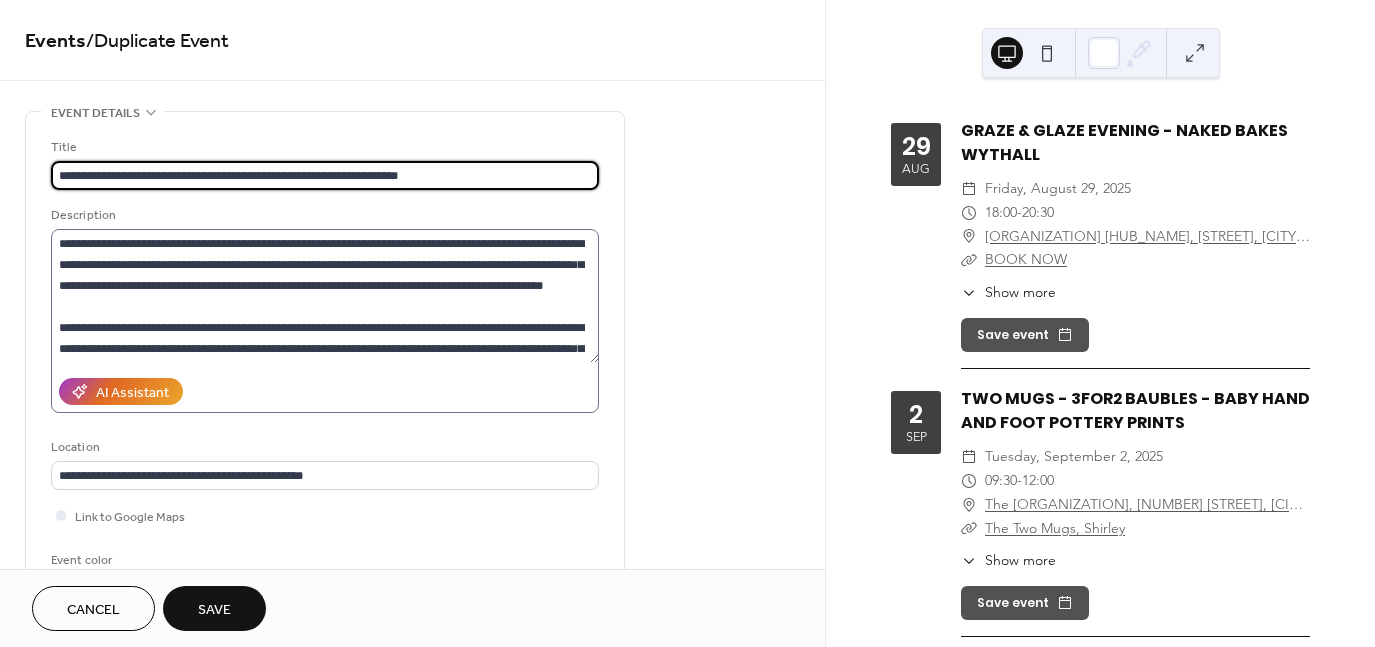 type on "**********" 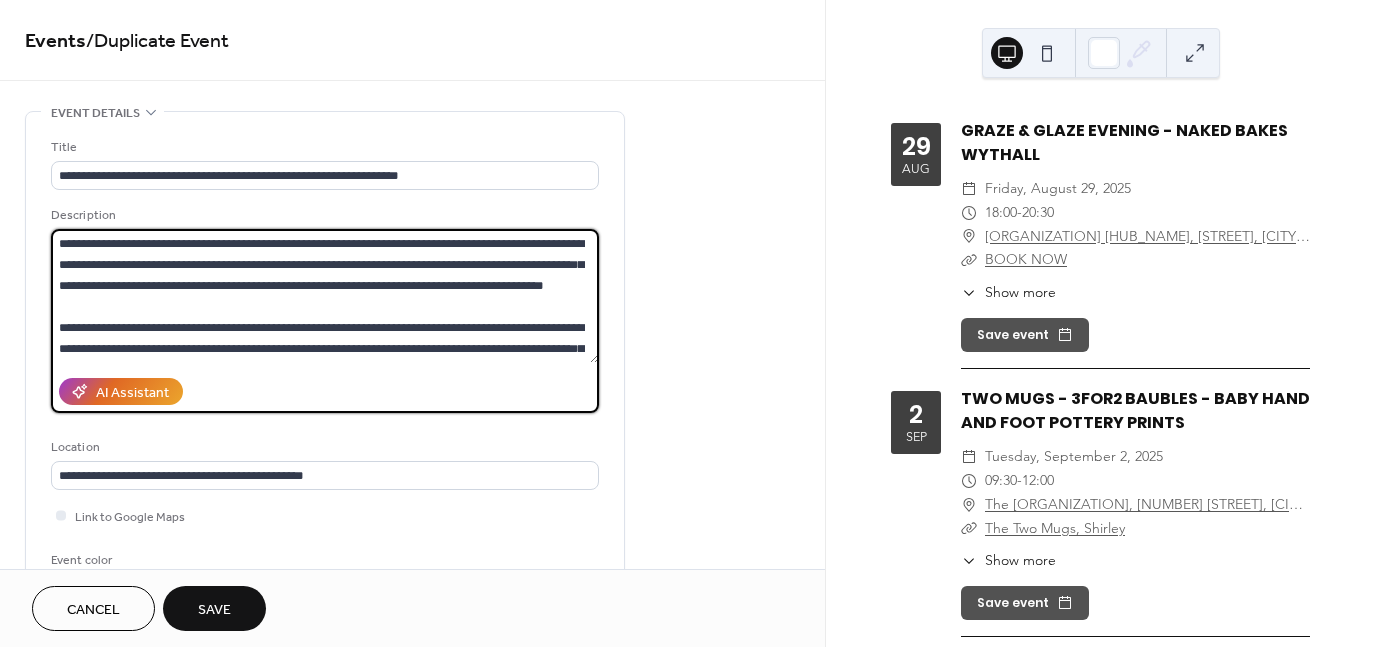 drag, startPoint x: 367, startPoint y: 243, endPoint x: 286, endPoint y: 251, distance: 81.394104 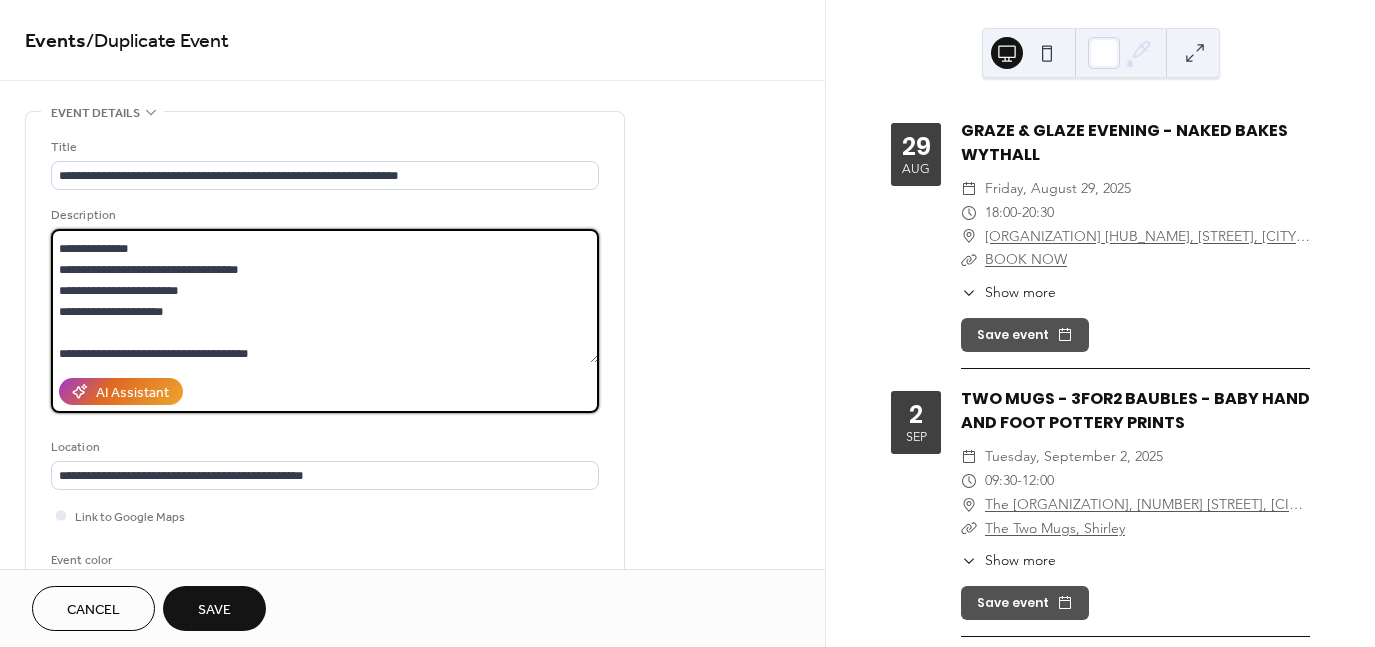 scroll, scrollTop: 168, scrollLeft: 0, axis: vertical 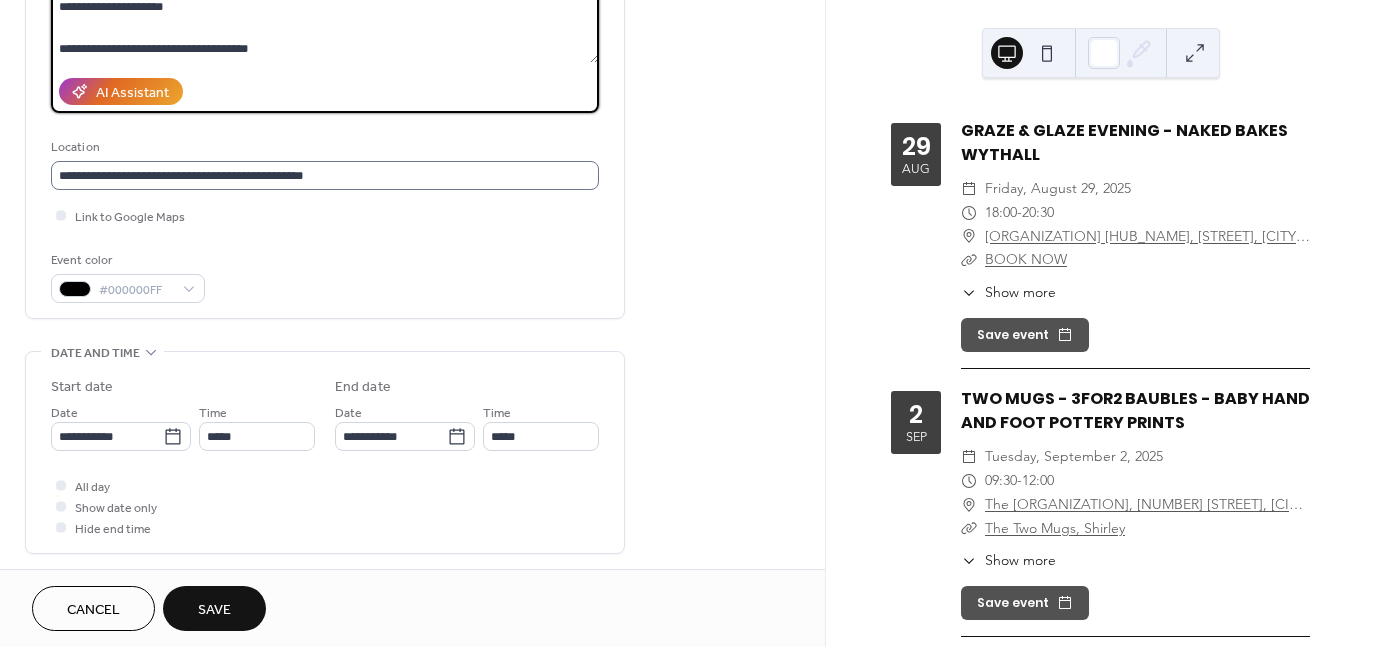 type on "**********" 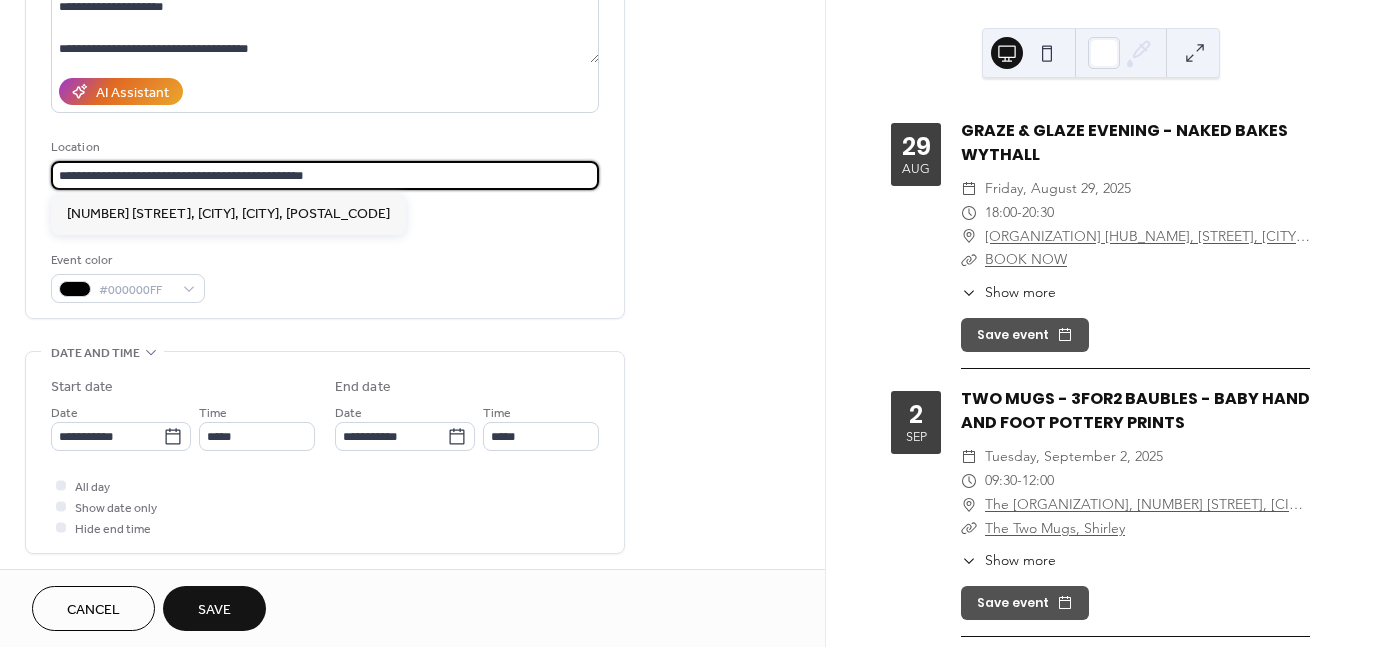 drag, startPoint x: 349, startPoint y: 173, endPoint x: -49, endPoint y: 166, distance: 398.06155 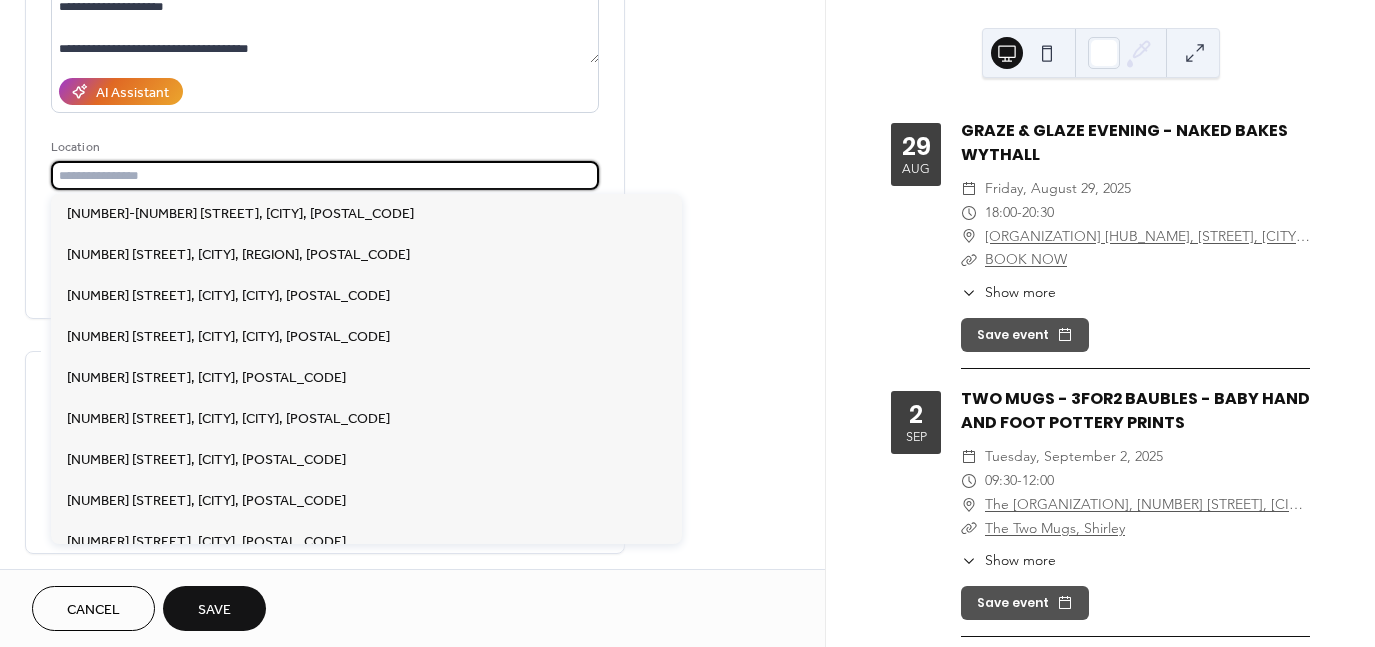 paste on "**********" 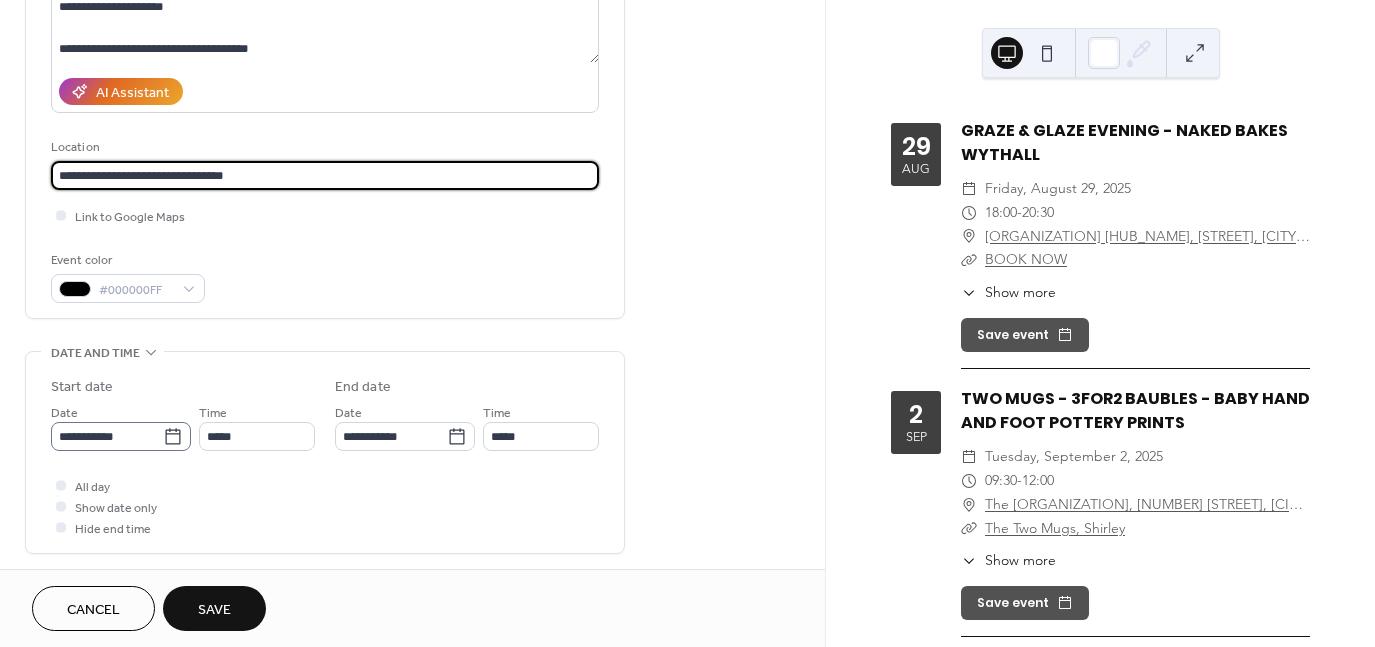 type on "**********" 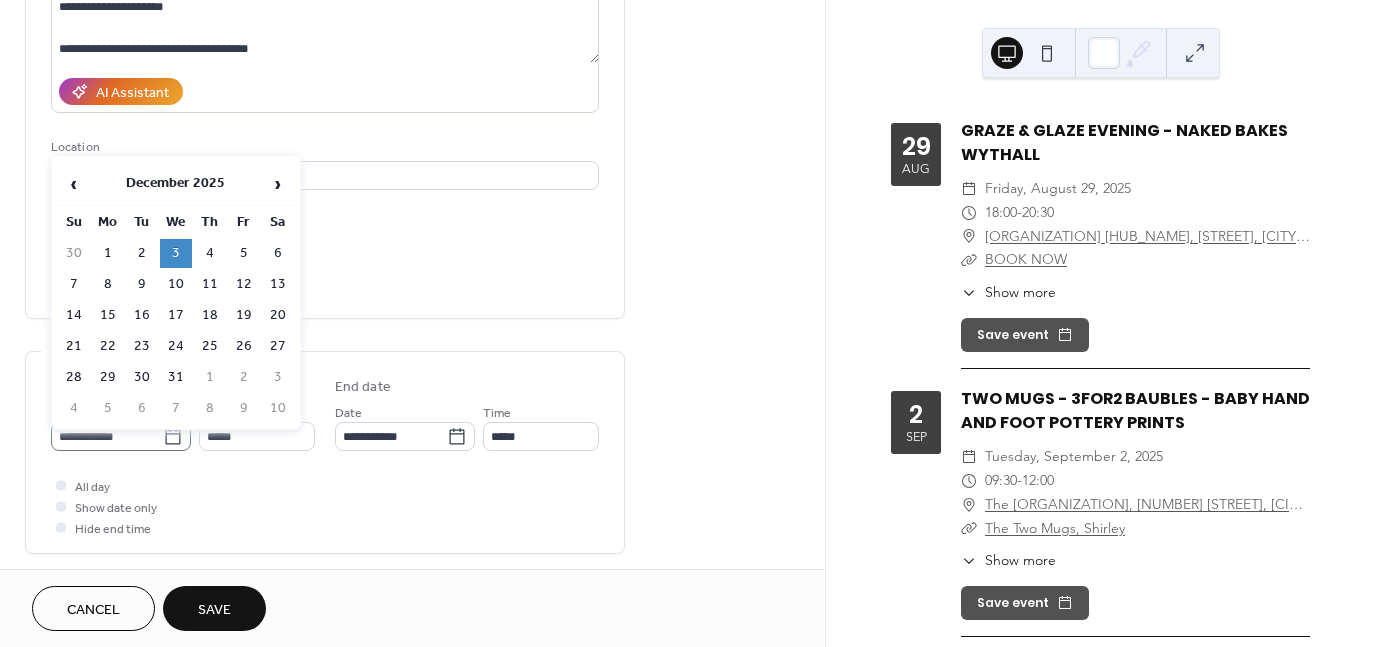 click 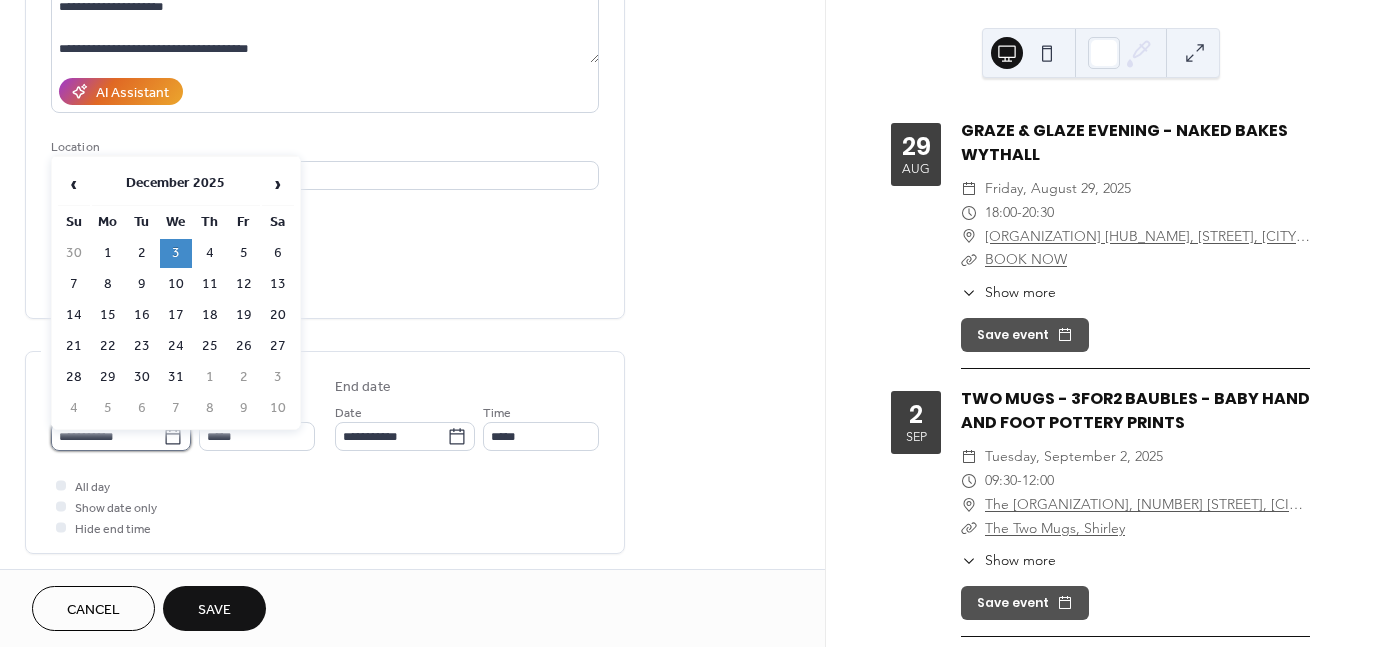 click on "**********" at bounding box center [107, 436] 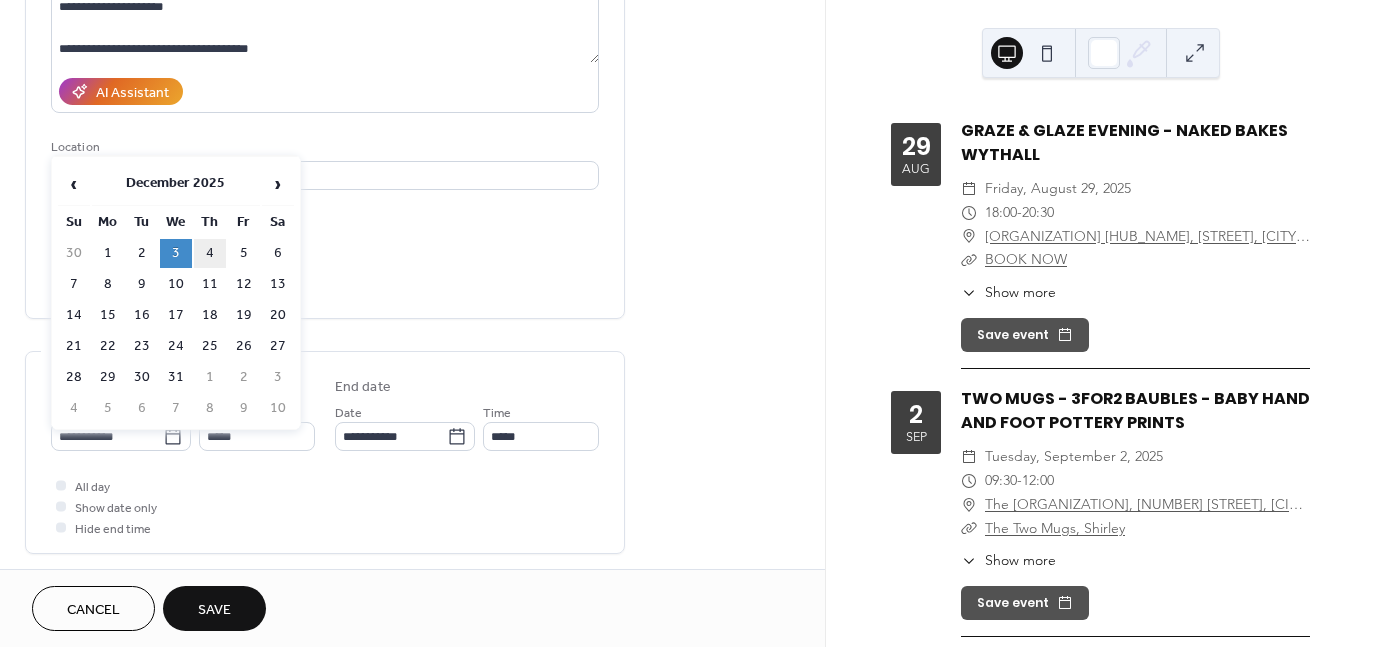 click on "4" at bounding box center [210, 253] 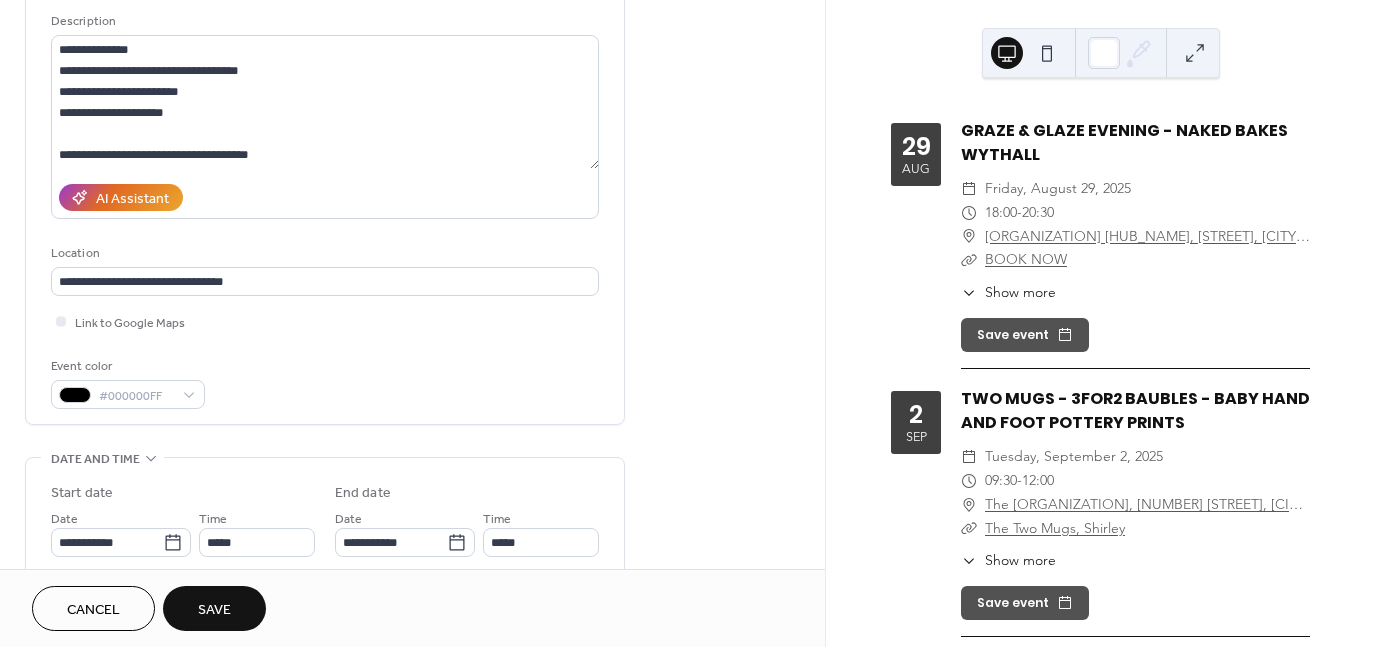scroll, scrollTop: 0, scrollLeft: 0, axis: both 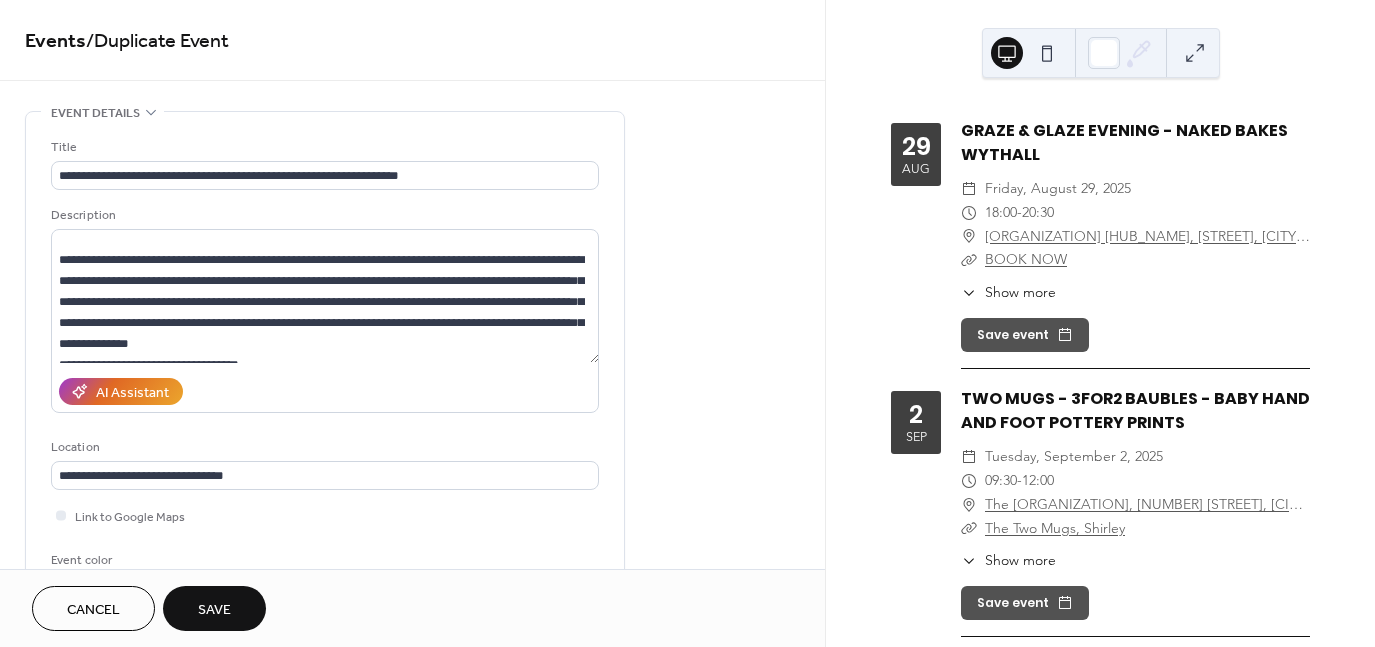 click on "Save" at bounding box center (214, 608) 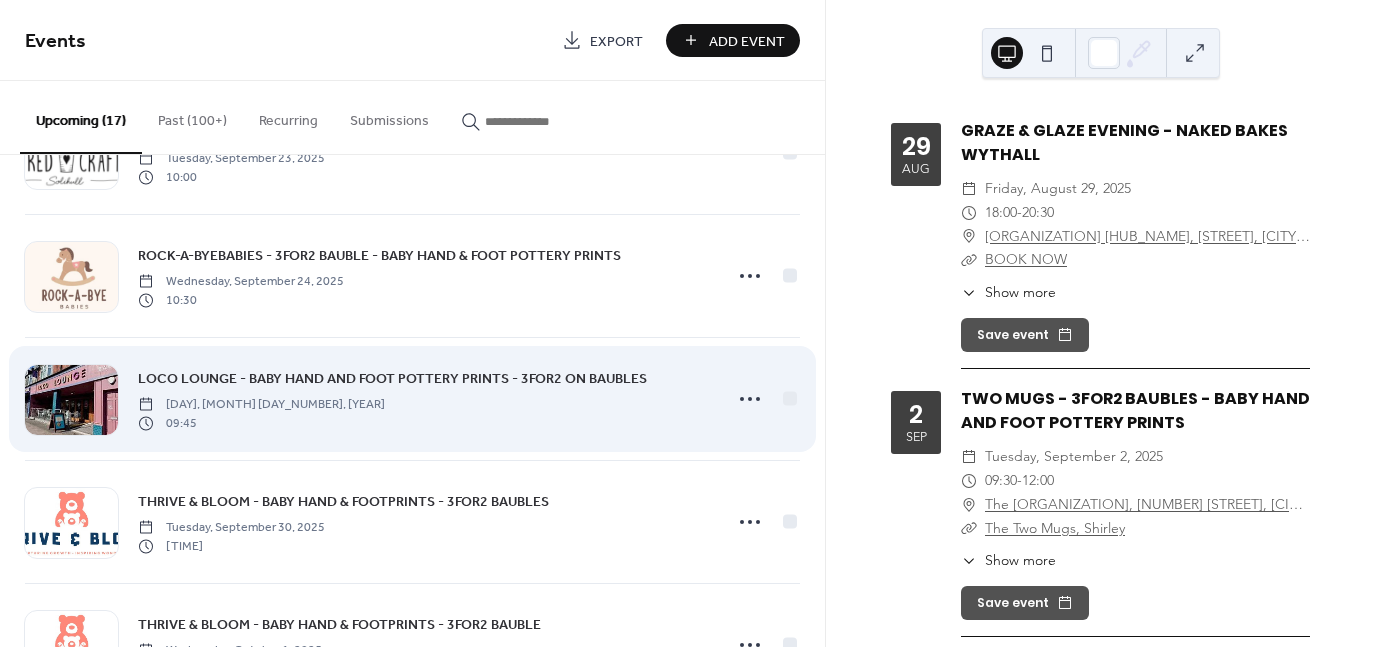 scroll, scrollTop: 1653, scrollLeft: 0, axis: vertical 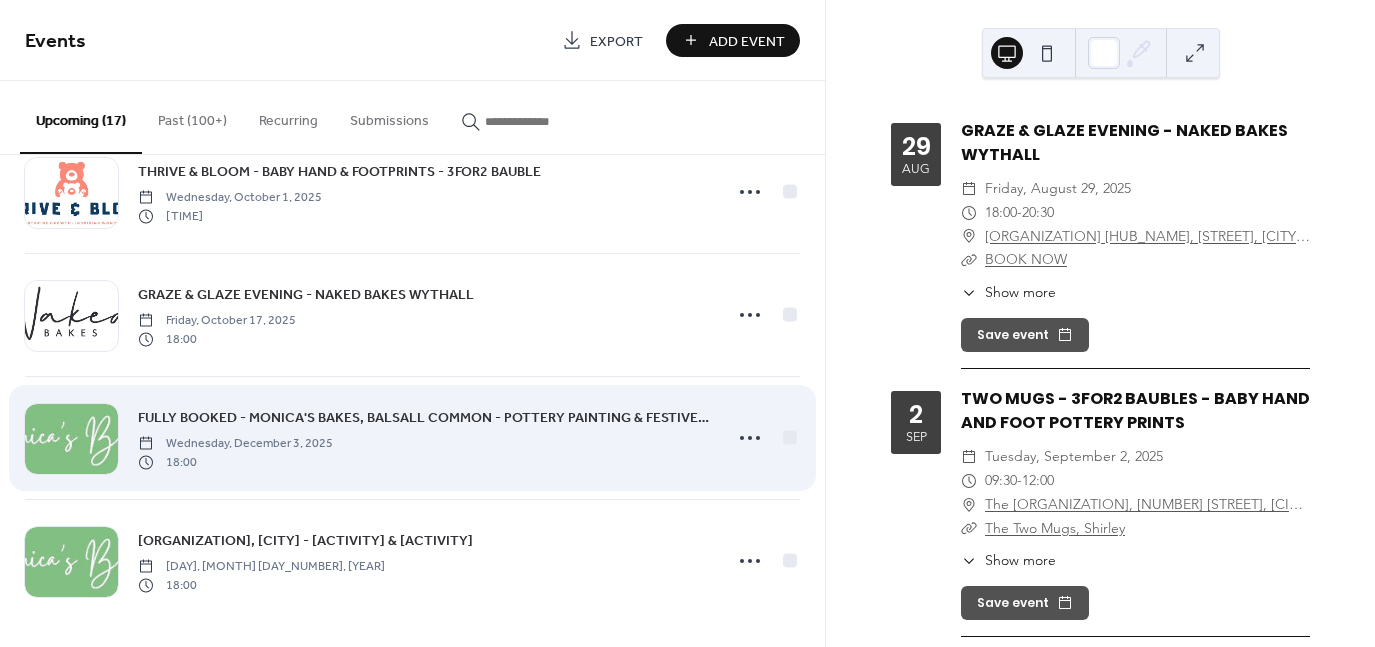 click on "FULLY BOOKED - MONICA'S BAKES, BALSALL COMMON - POTTERY PAINTING & FESTIVE GRAZING EVENING" at bounding box center (424, 418) 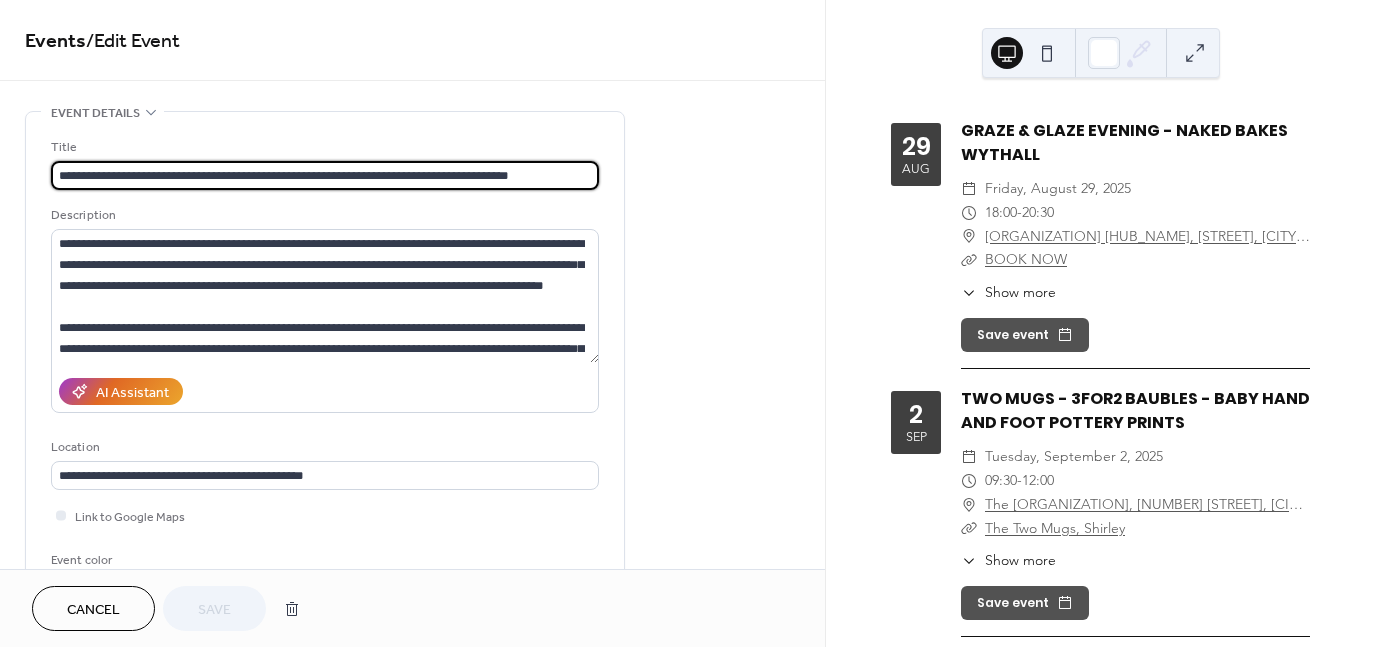 scroll, scrollTop: 0, scrollLeft: 52, axis: horizontal 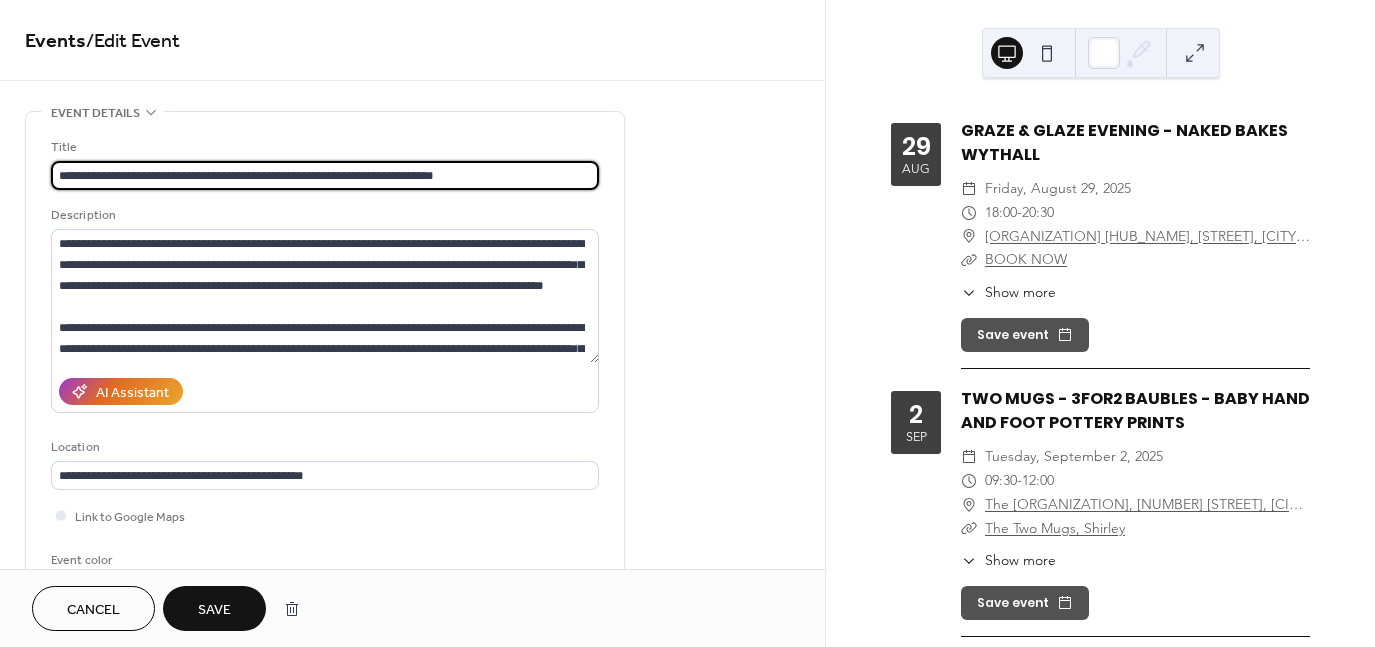 type on "**********" 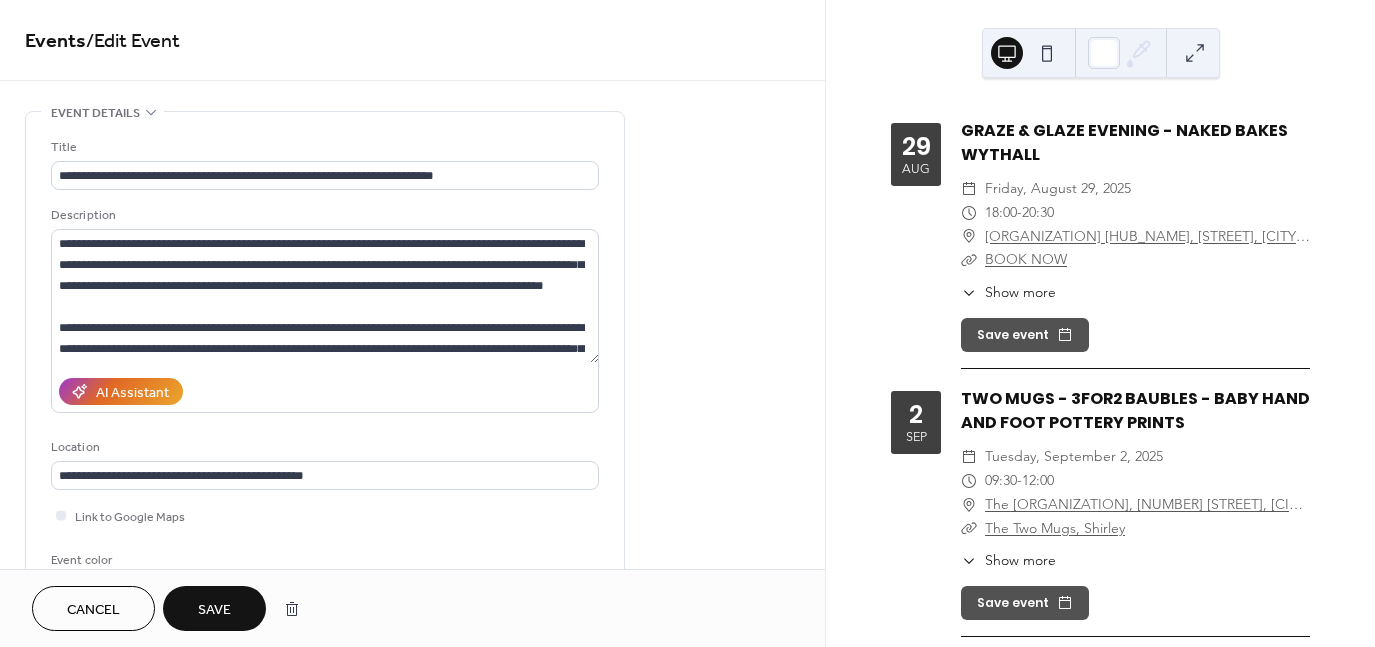 click on "Save" at bounding box center (214, 610) 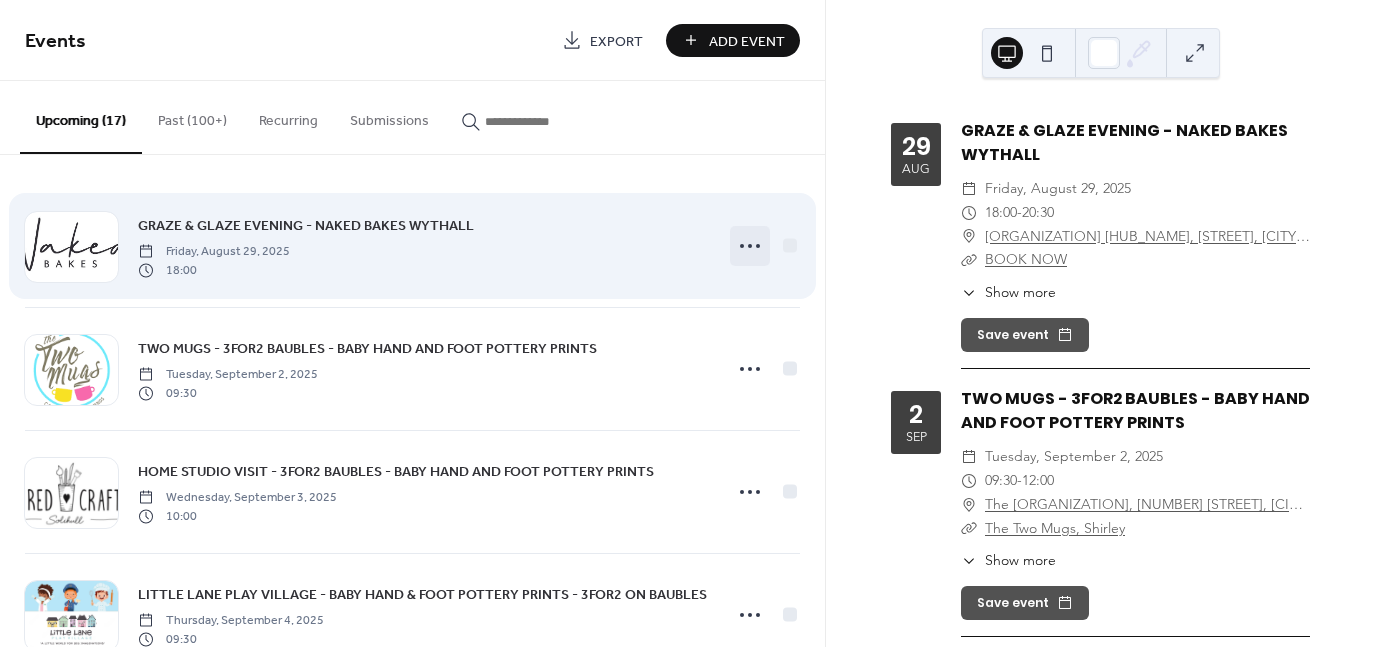 click 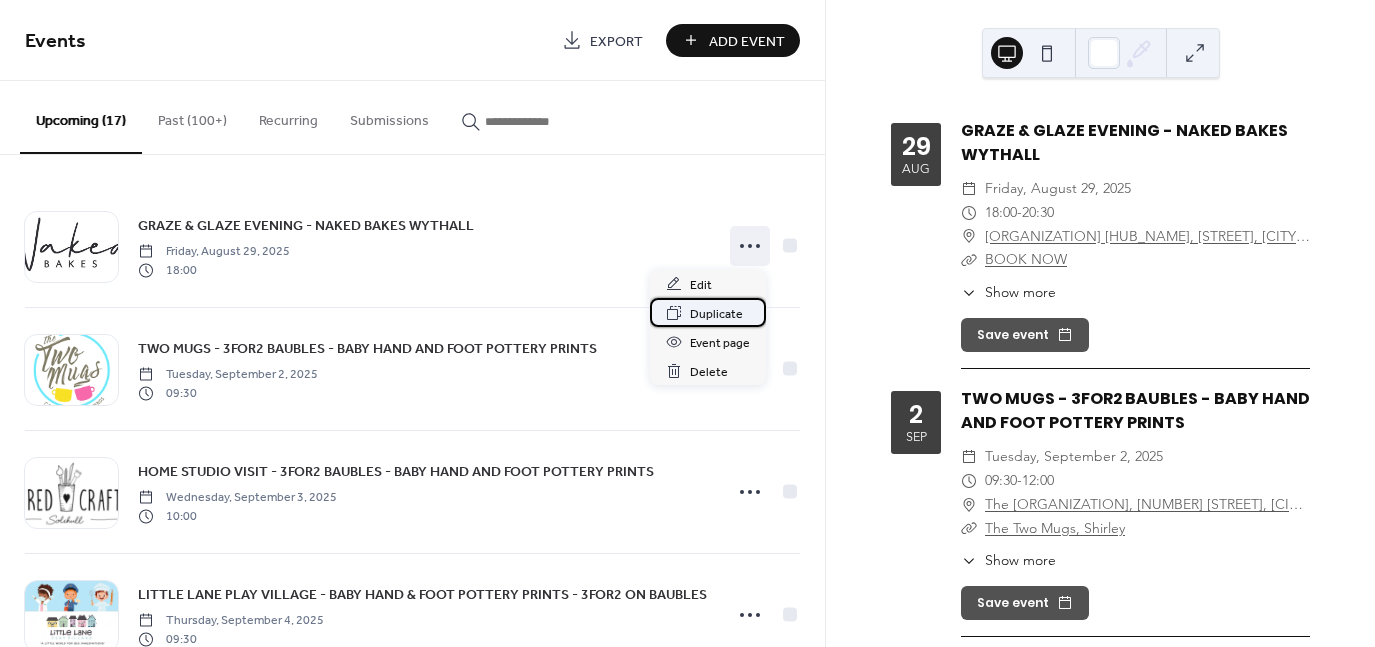 click on "Duplicate" at bounding box center [716, 314] 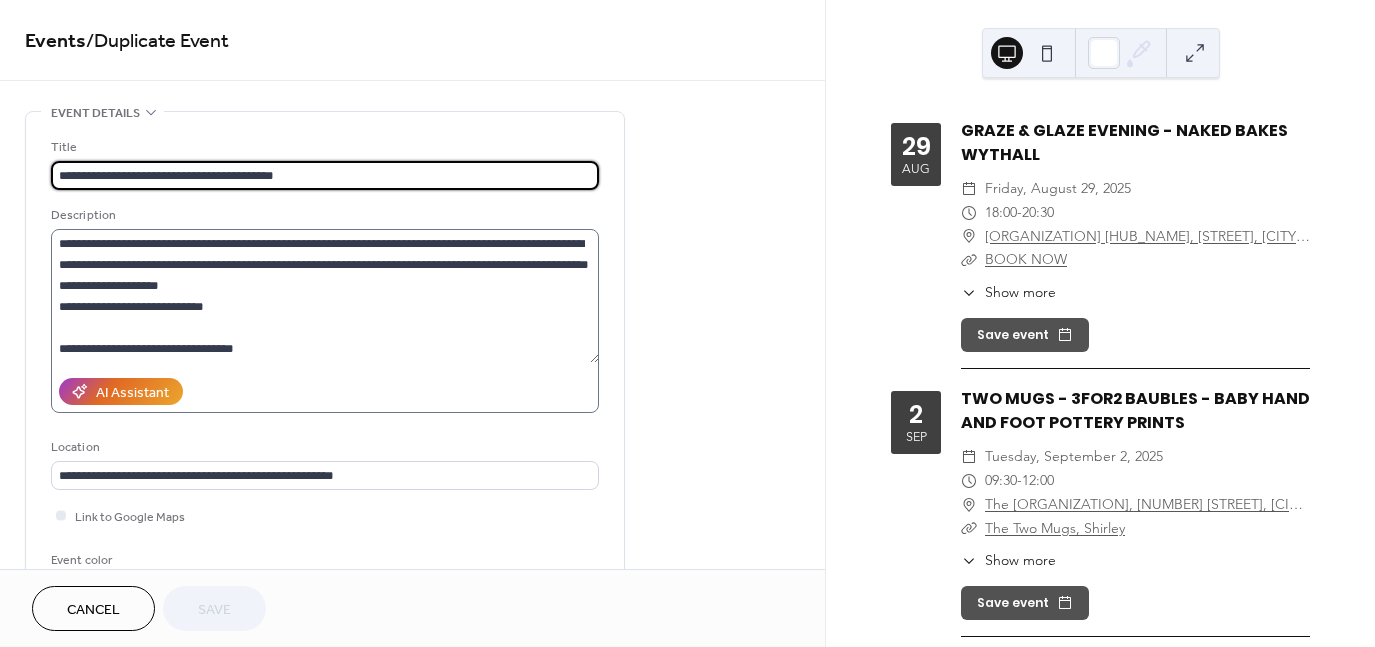 scroll, scrollTop: 125, scrollLeft: 0, axis: vertical 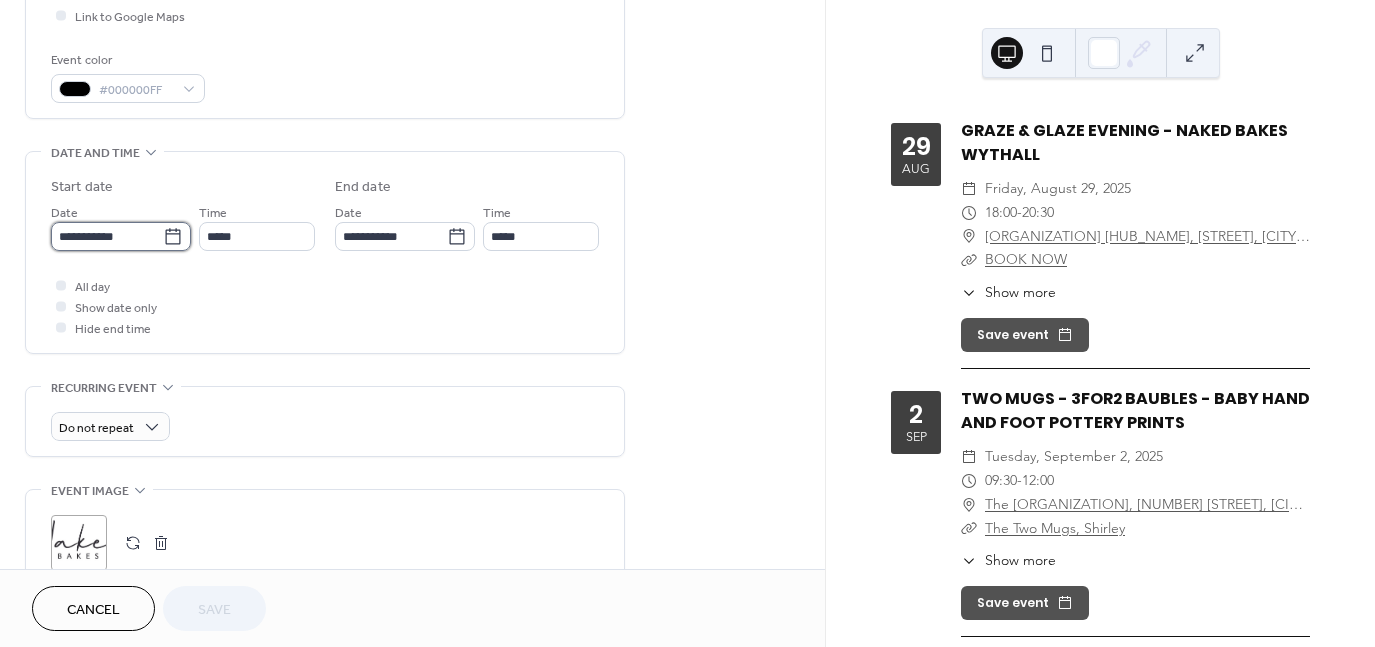 click on "**********" at bounding box center [107, 236] 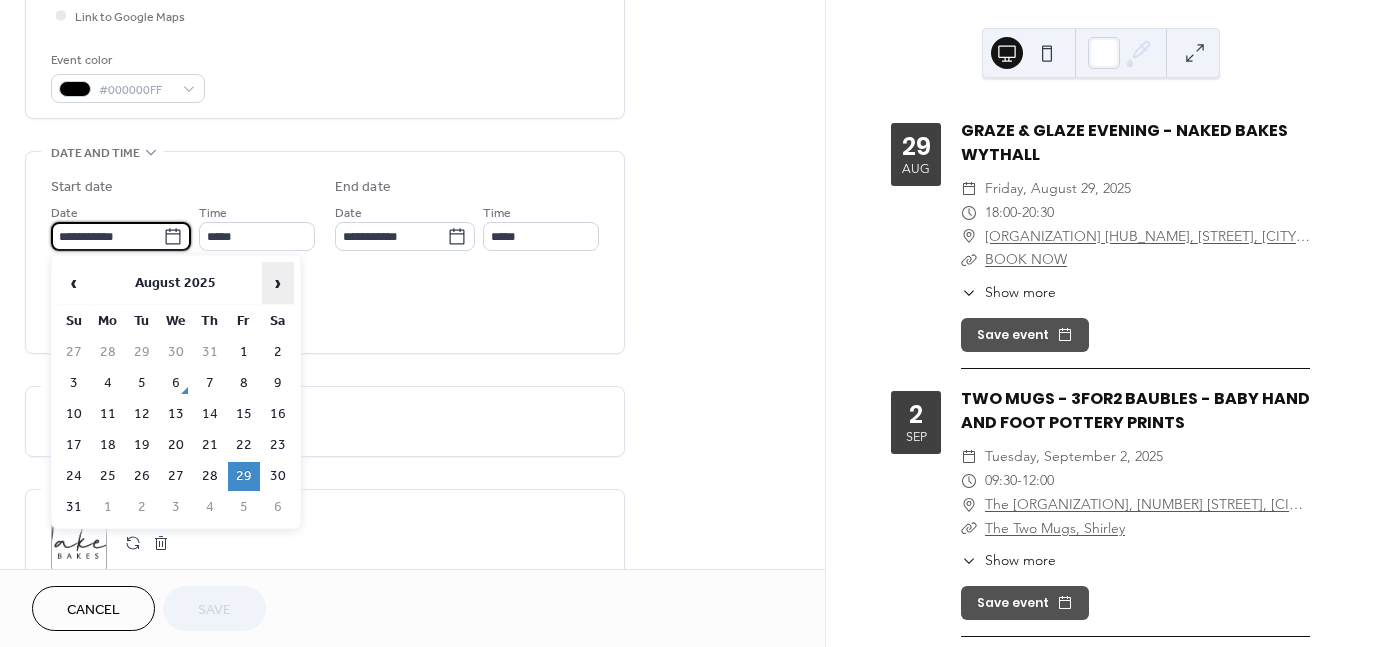 click on "›" at bounding box center (278, 283) 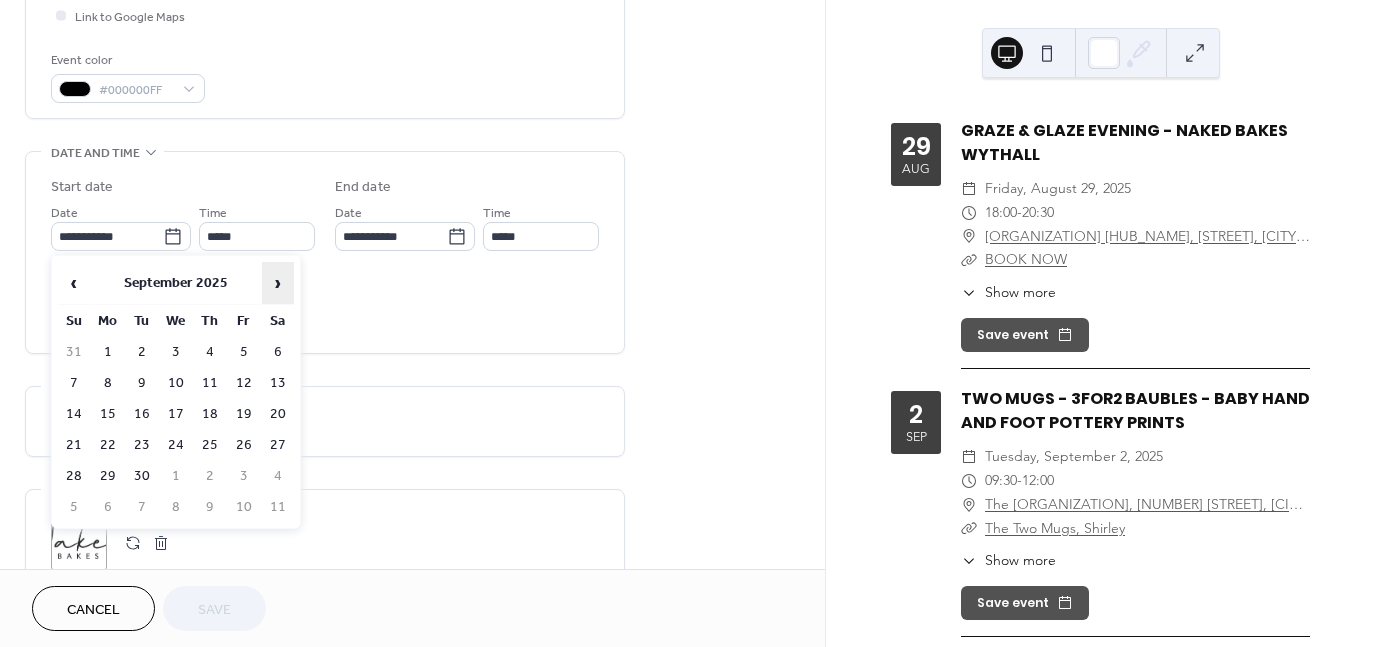 click on "›" at bounding box center (278, 283) 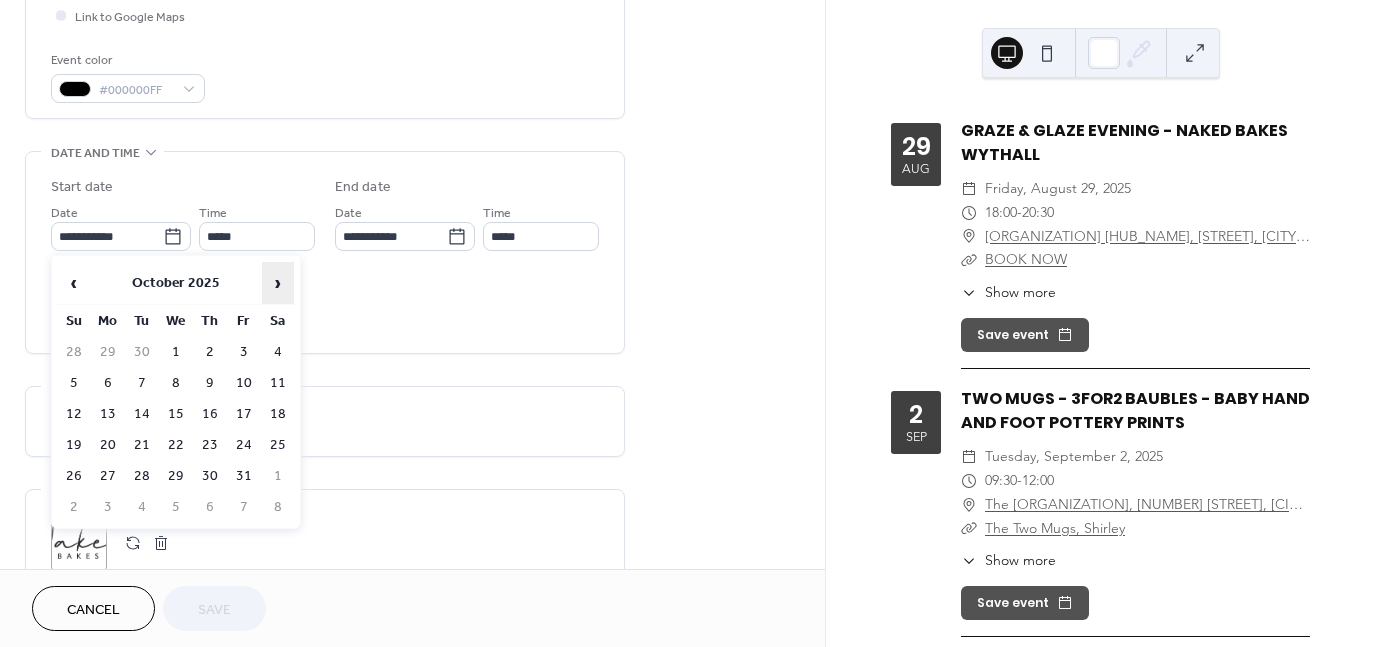 click on "›" at bounding box center (278, 283) 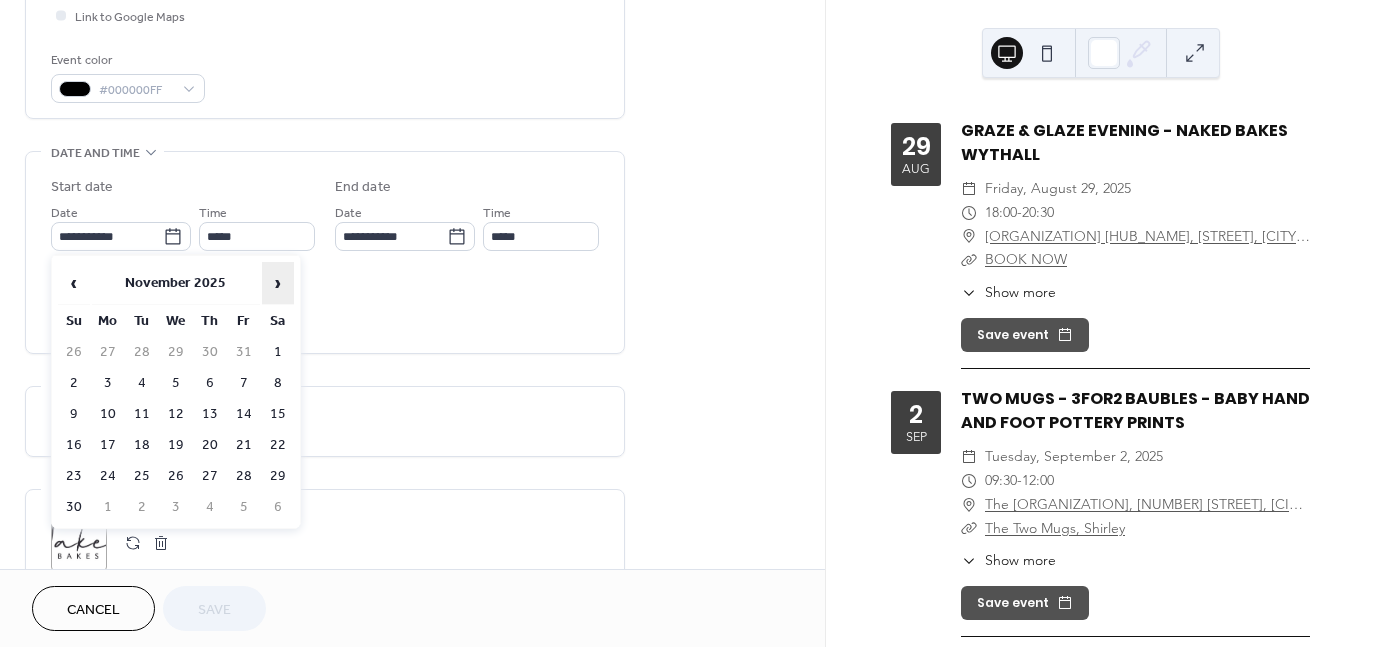 click on "›" at bounding box center (278, 283) 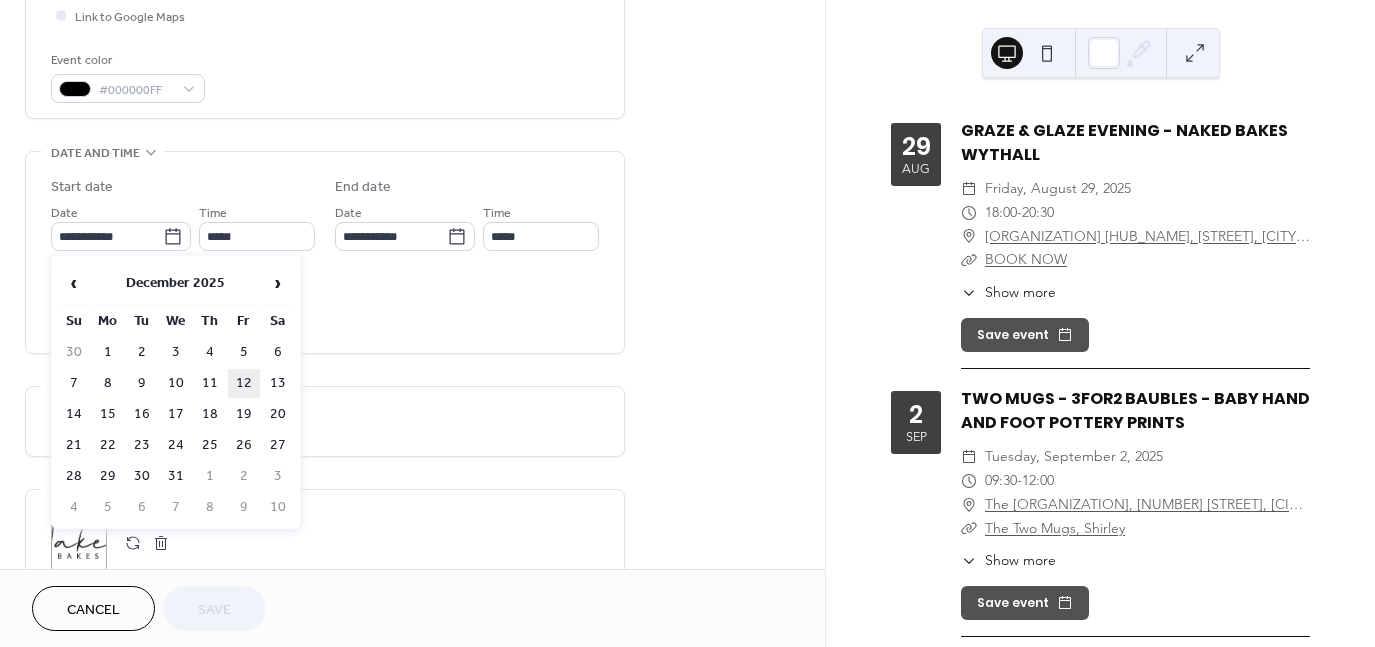 click on "12" at bounding box center [244, 383] 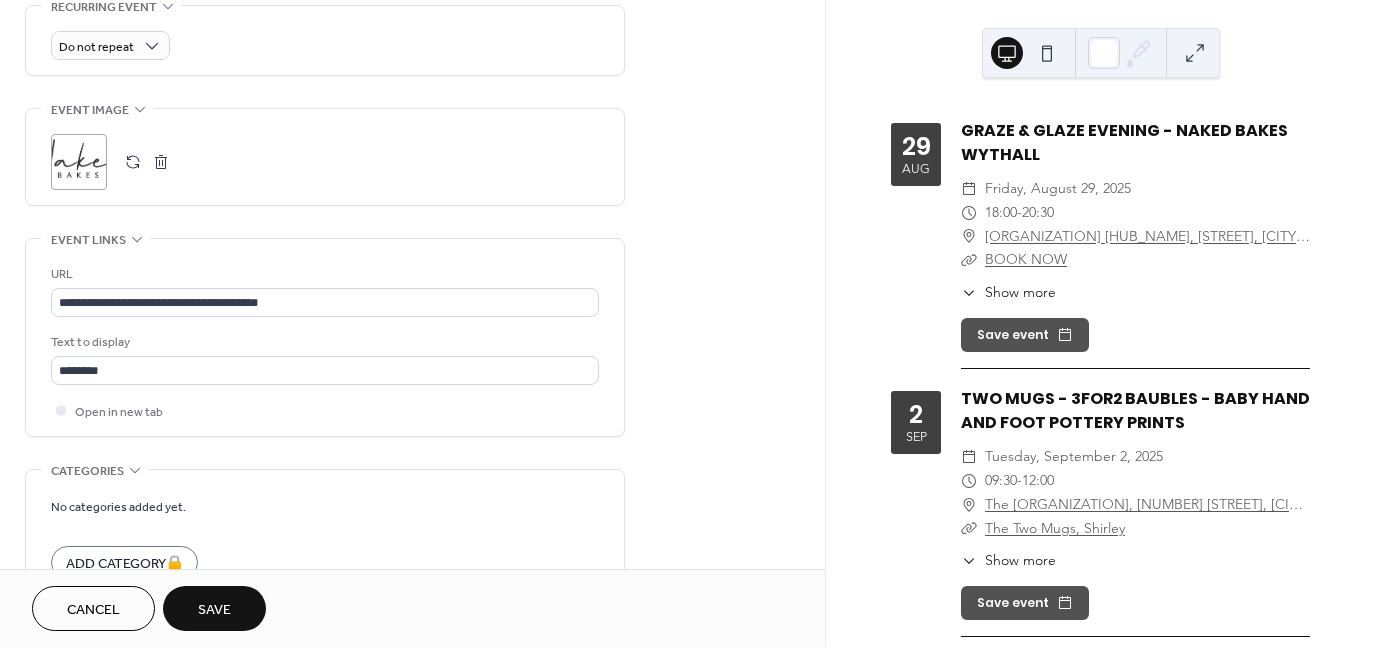 scroll, scrollTop: 900, scrollLeft: 0, axis: vertical 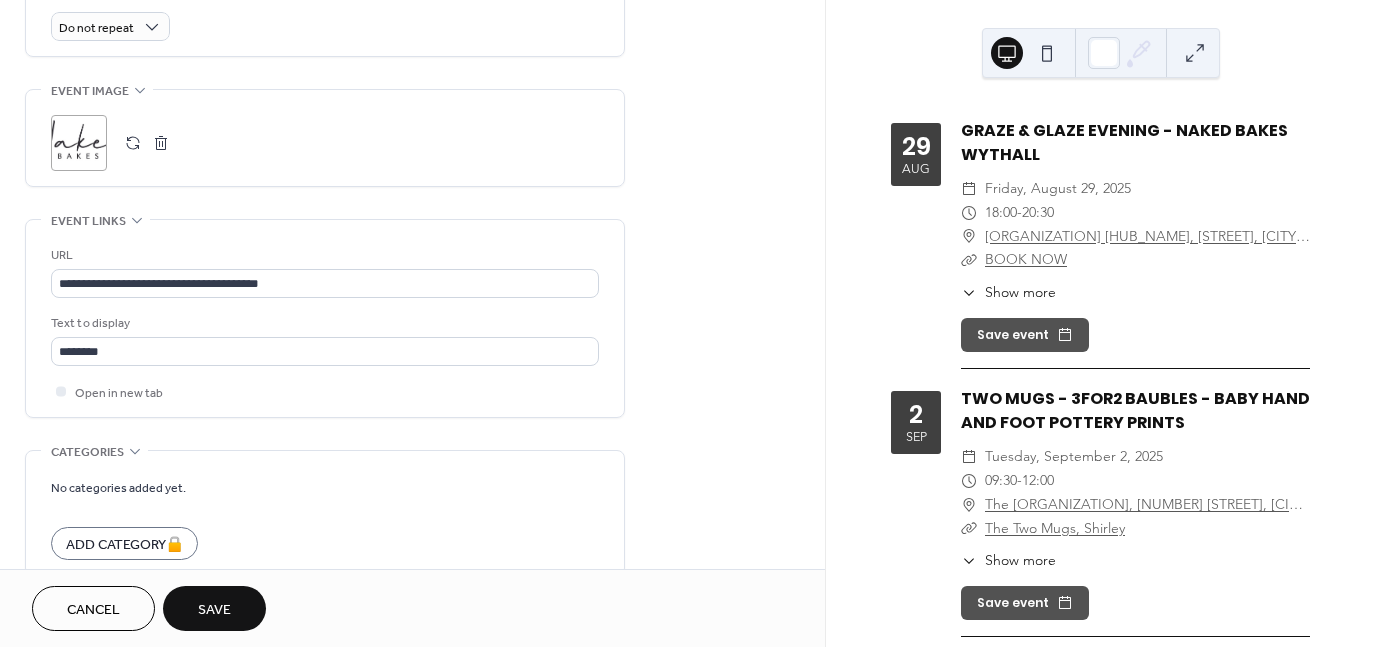 click on "Save" at bounding box center [214, 610] 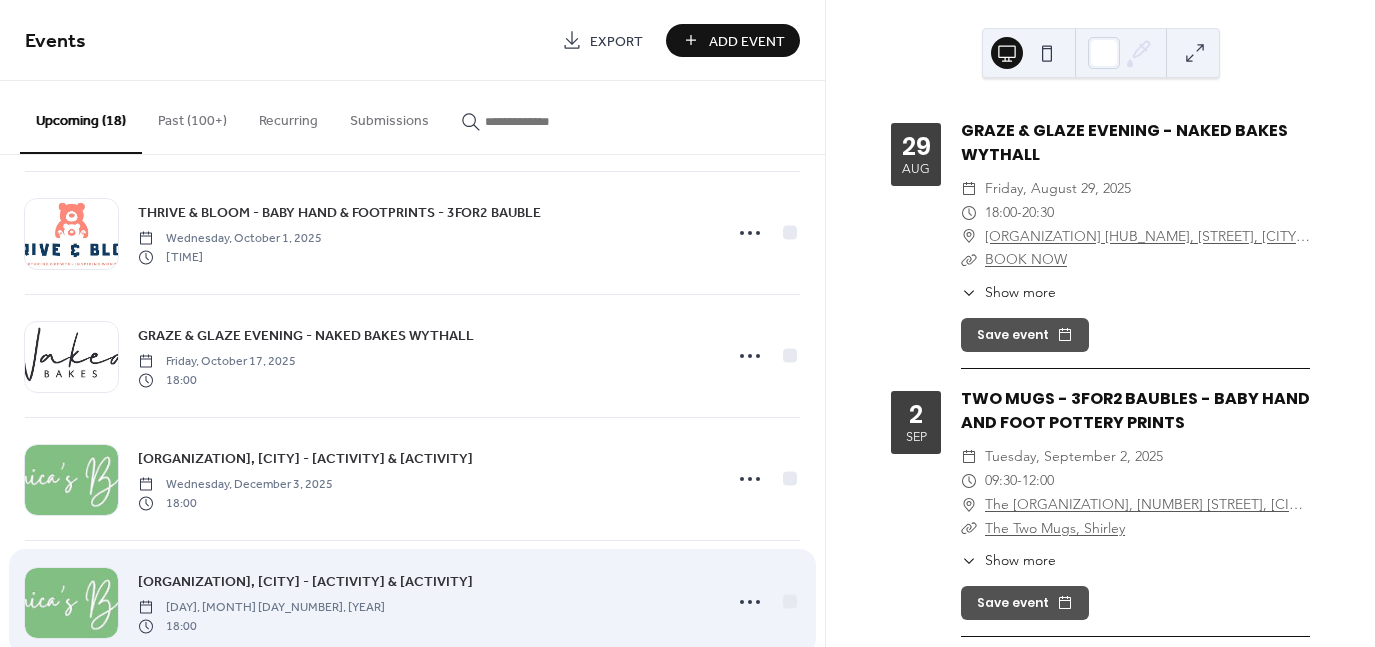 scroll, scrollTop: 1576, scrollLeft: 0, axis: vertical 